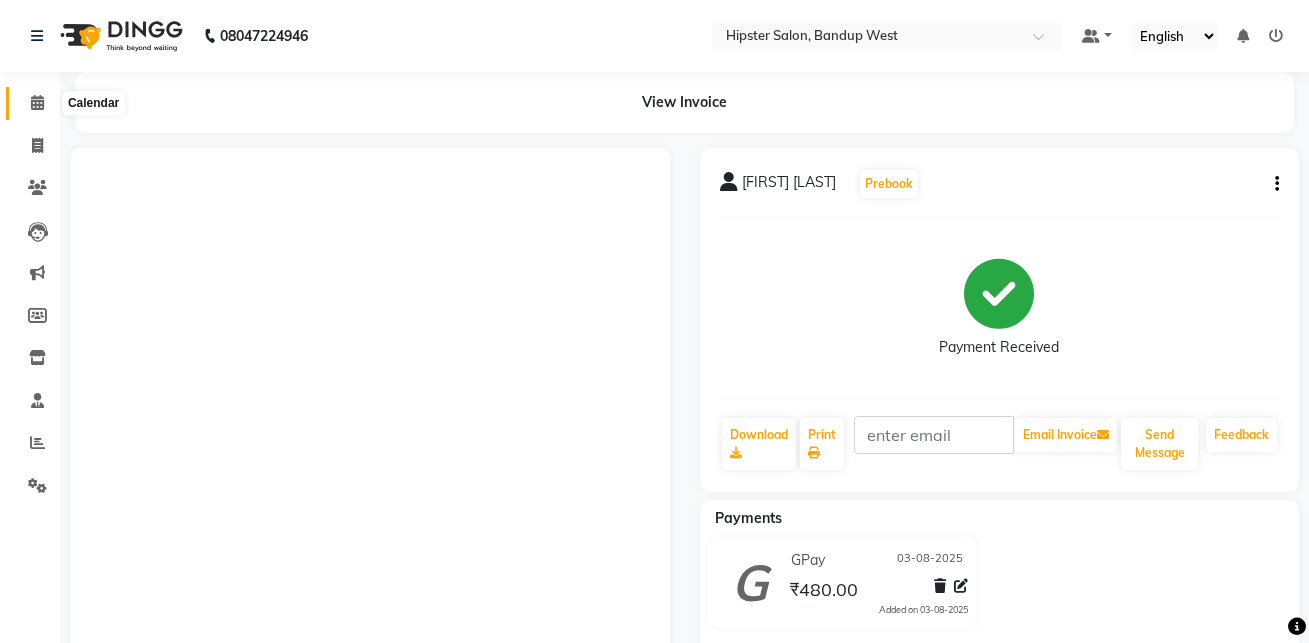 click 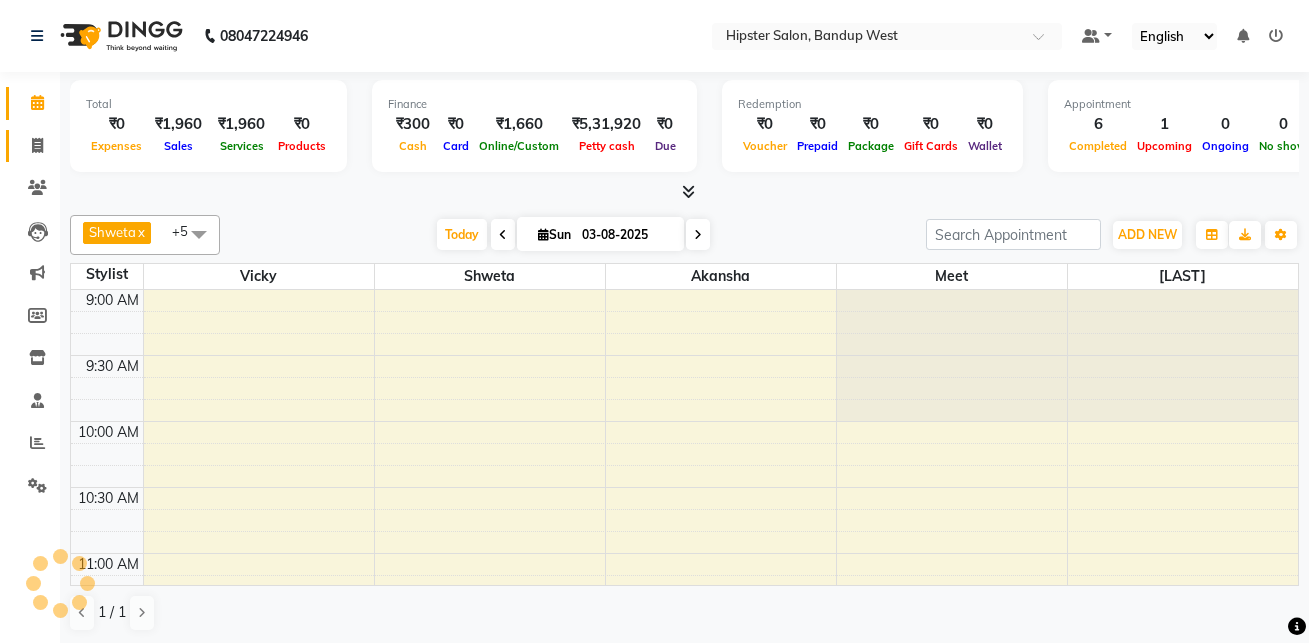 click 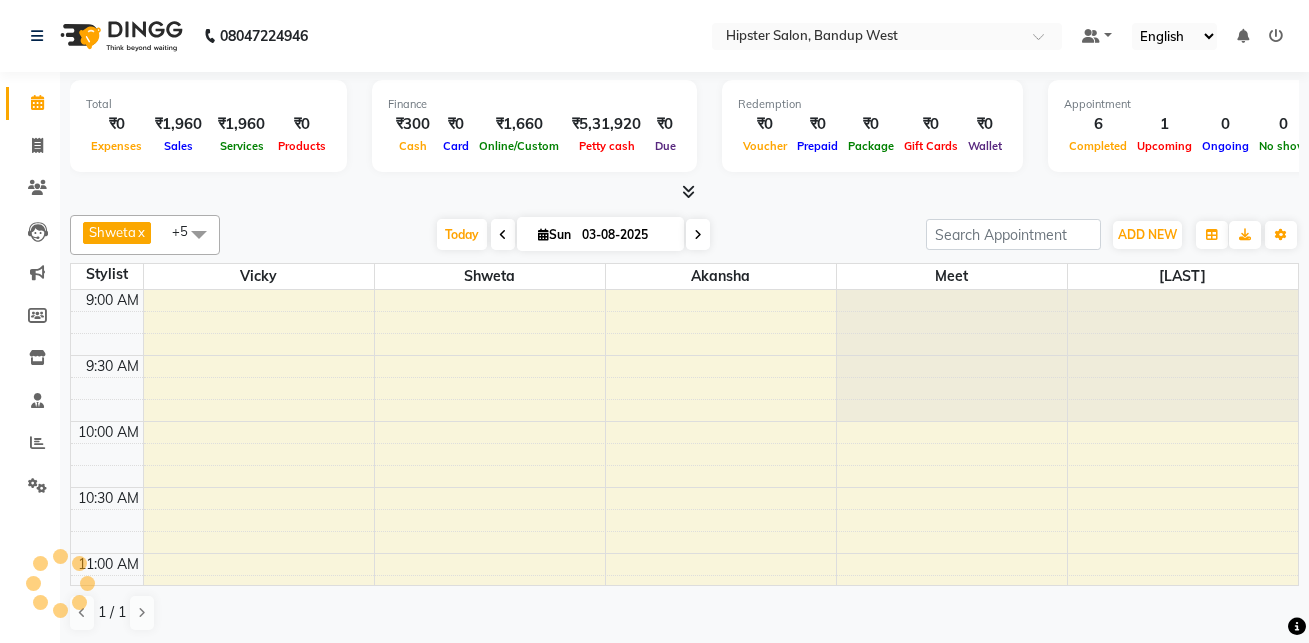scroll, scrollTop: 0, scrollLeft: 0, axis: both 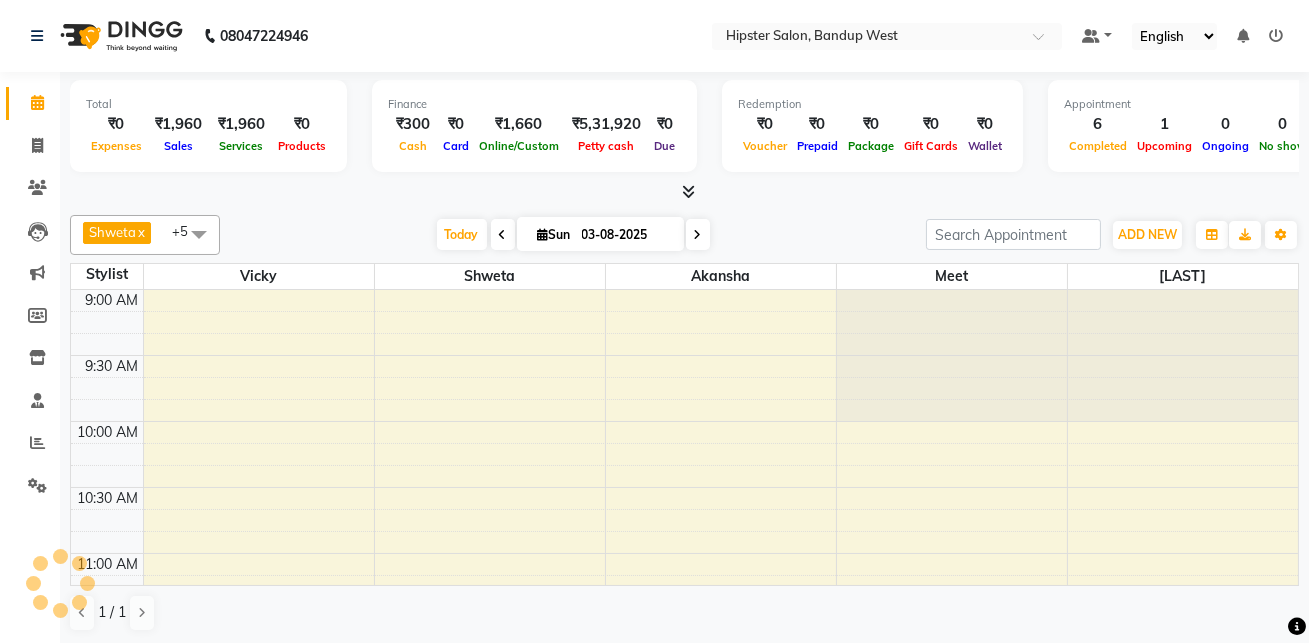 select on "service" 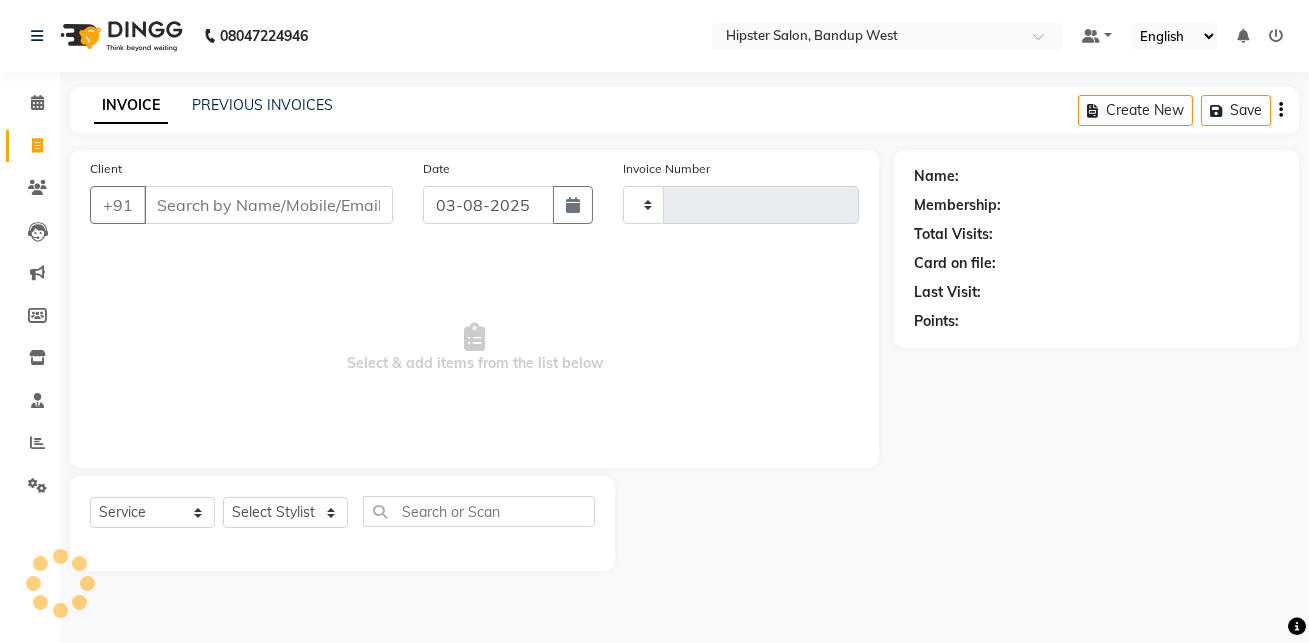click on "Client" at bounding box center [268, 205] 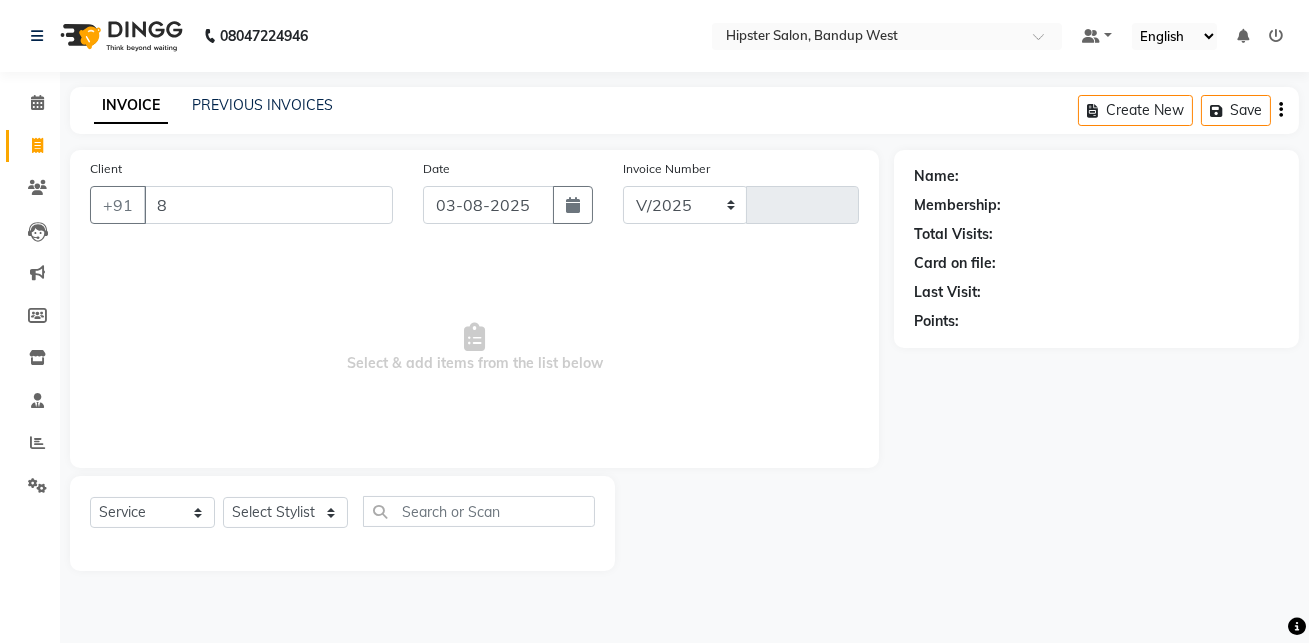 type on "88" 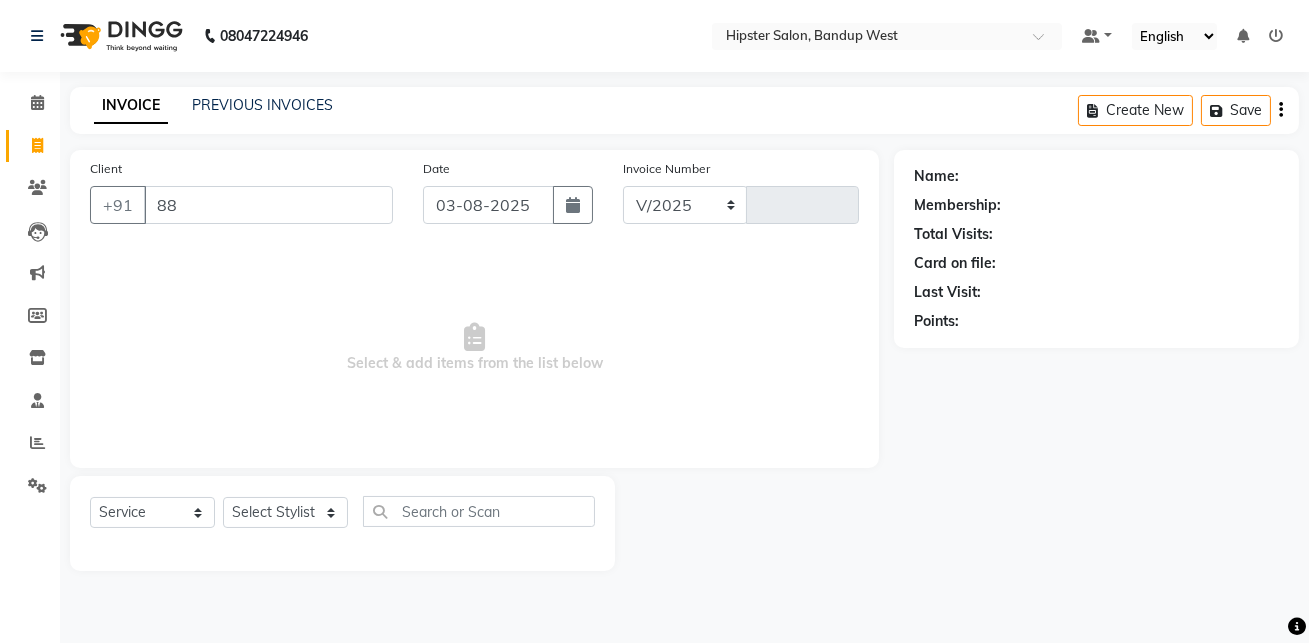 select on "6746" 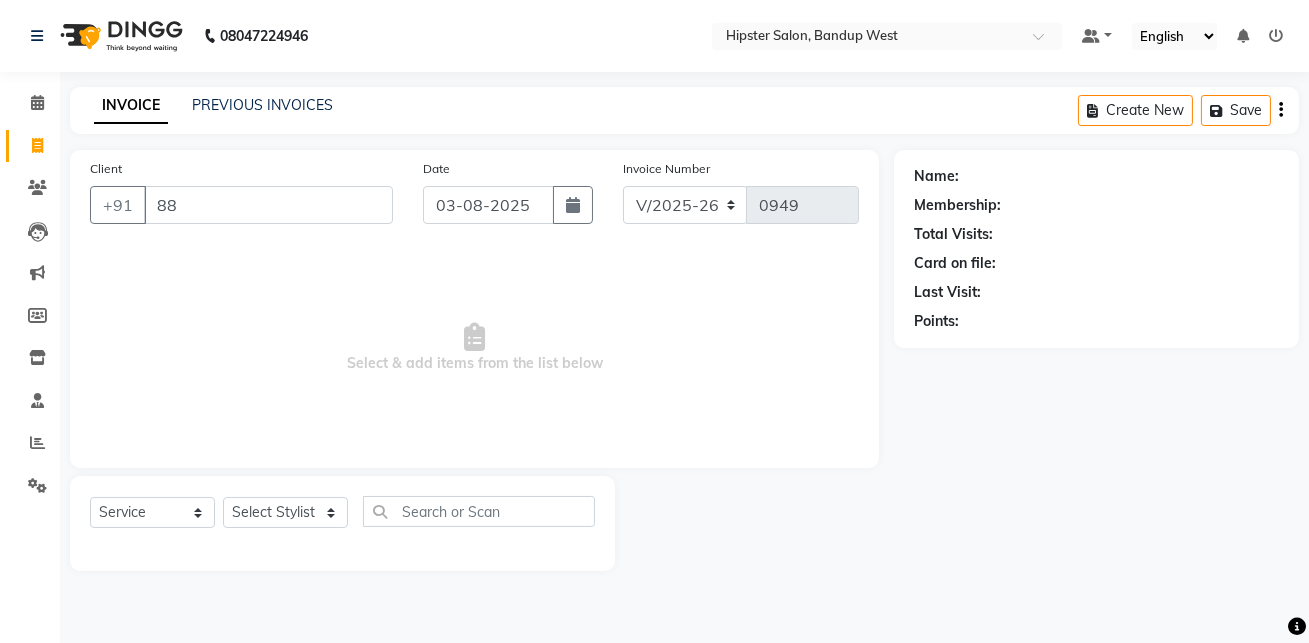 scroll, scrollTop: 0, scrollLeft: 0, axis: both 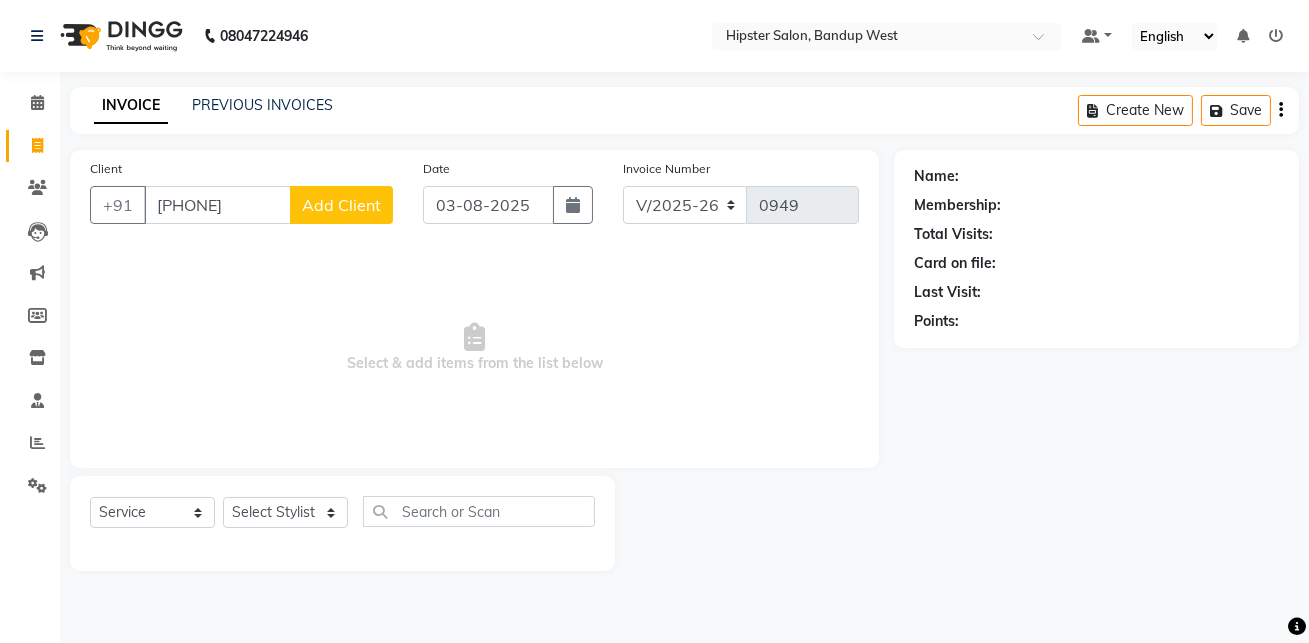 type on "[PHONE]" 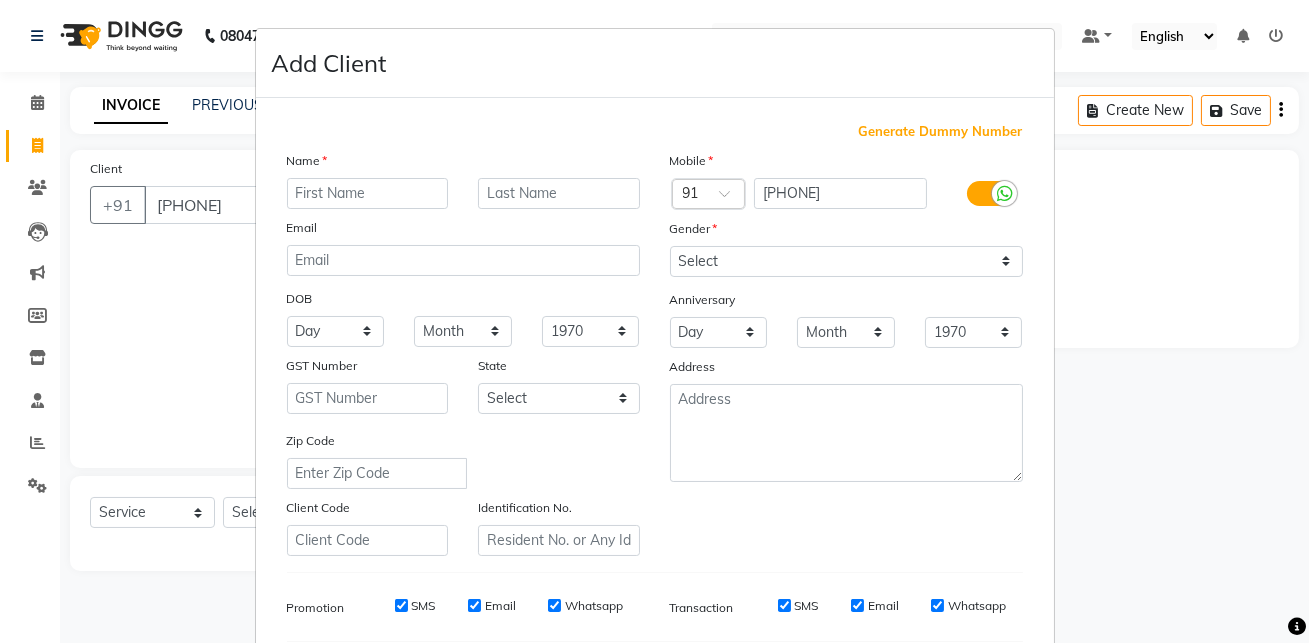 click on "Name Email DOB Day 01 02 03 04 05 06 07 08 09 10 11 12 13 14 15 16 17 18 19 20 21 22 23 24 25 26 27 28 29 30 31 Month January February March April May June July August September October November December 1940 1941 1942 1943 1944 1945 1946 1947 1948 1949 1950 1951 1952 1953 1954 1955 1956 1957 1958 1959 1960 1961 1962 1963 1964 1965 1966 1967 1968 1969 1970 1971 1972 1973 1974 1975 1976 1977 1978 1979 1980 1981 1982 1983 1984 1985 1986 1987 1988 1989 1990 1991 1992 1993 1994 1995 1996 1997 1998 1999 2000 2001 2002 2003 2004 2005 2006 2007 2008 2009 2010 2011 2012 2013 2014 2015 2016 2017 2018 2019 2020 2021 2022 2023 2024 GST Number State Select Andaman and Nicobar Islands Andhra Pradesh Arunachal Pradesh Assam Bihar Chandigarh Chhattisgarh Dadra and Nagar Haveli Daman and Diu Delhi Goa Gujarat Haryana Himachal Pradesh Jammu and Kashmir Jharkhand Karnataka Kerala Lakshadweep Madhya Pradesh Maharashtra Manipur Meghalaya Mizoram Nagaland Odisha Pondicherry Punjab Rajasthan Sikkim Tamil Nadu Telangana Tripura" at bounding box center [463, 353] 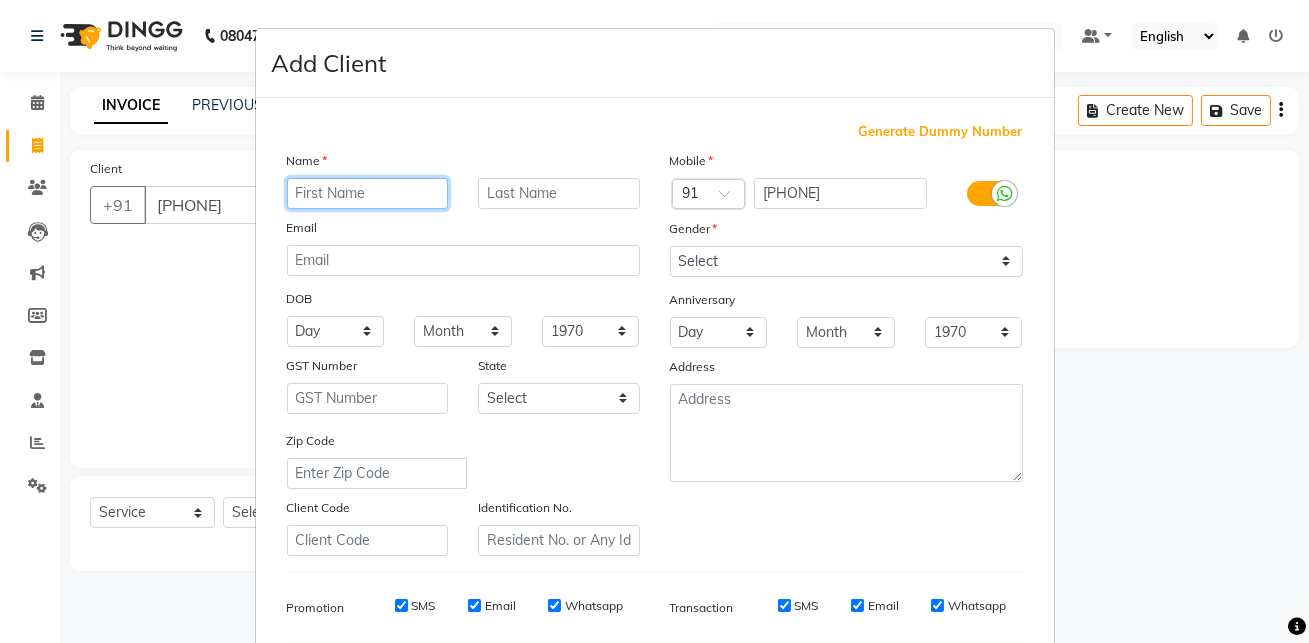 click at bounding box center [368, 193] 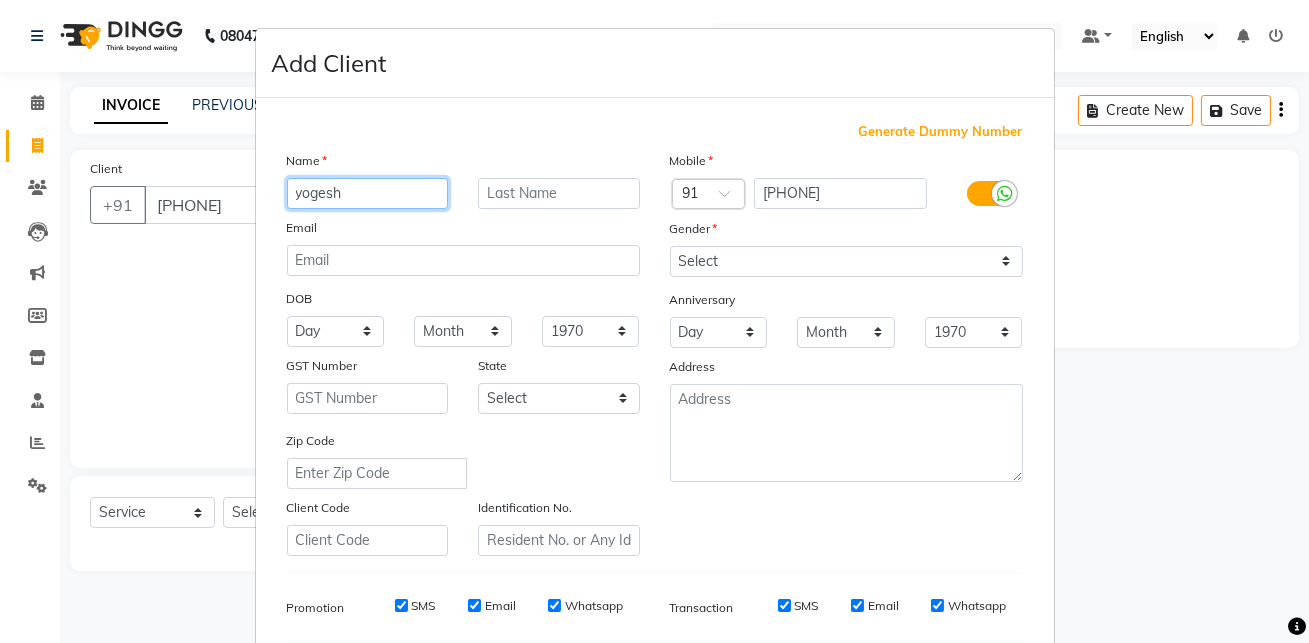 type on "yogesh" 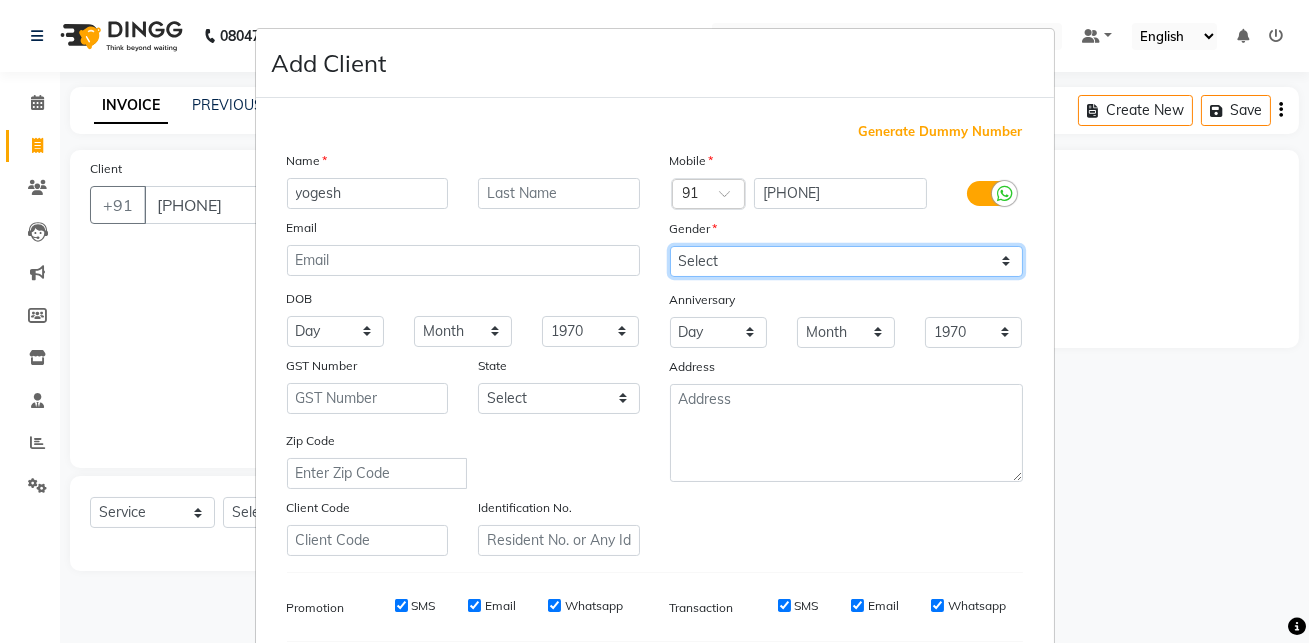 click on "Select Male Female Other Prefer Not To Say" at bounding box center [846, 261] 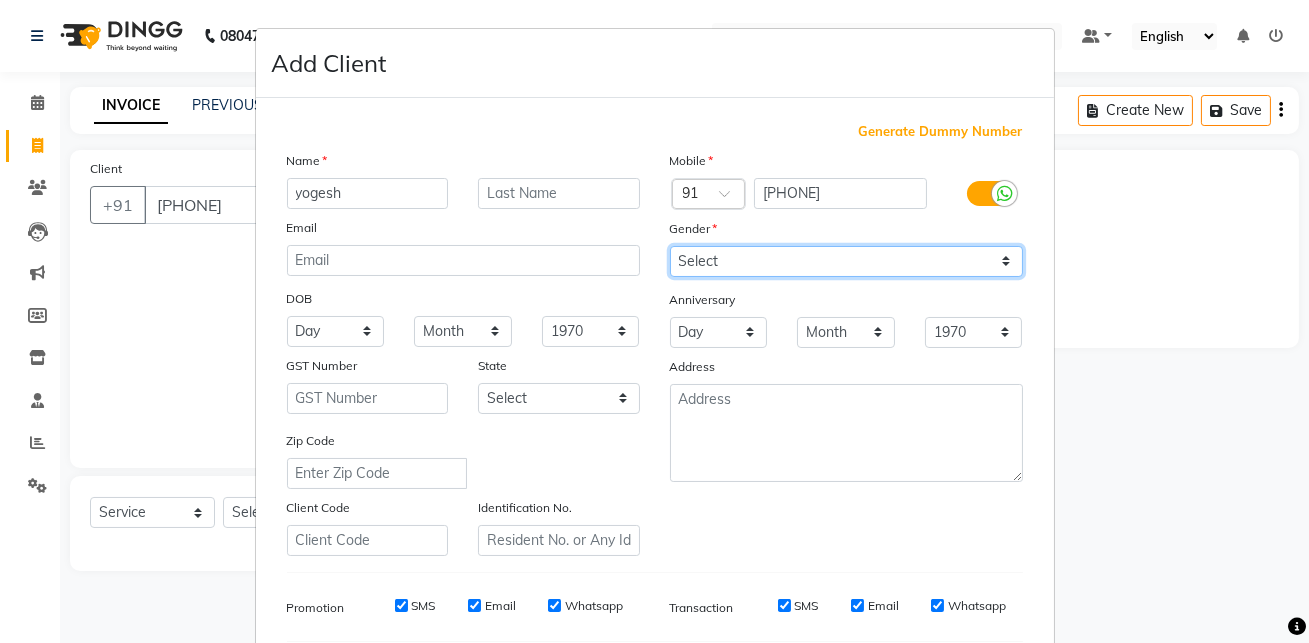 select on "male" 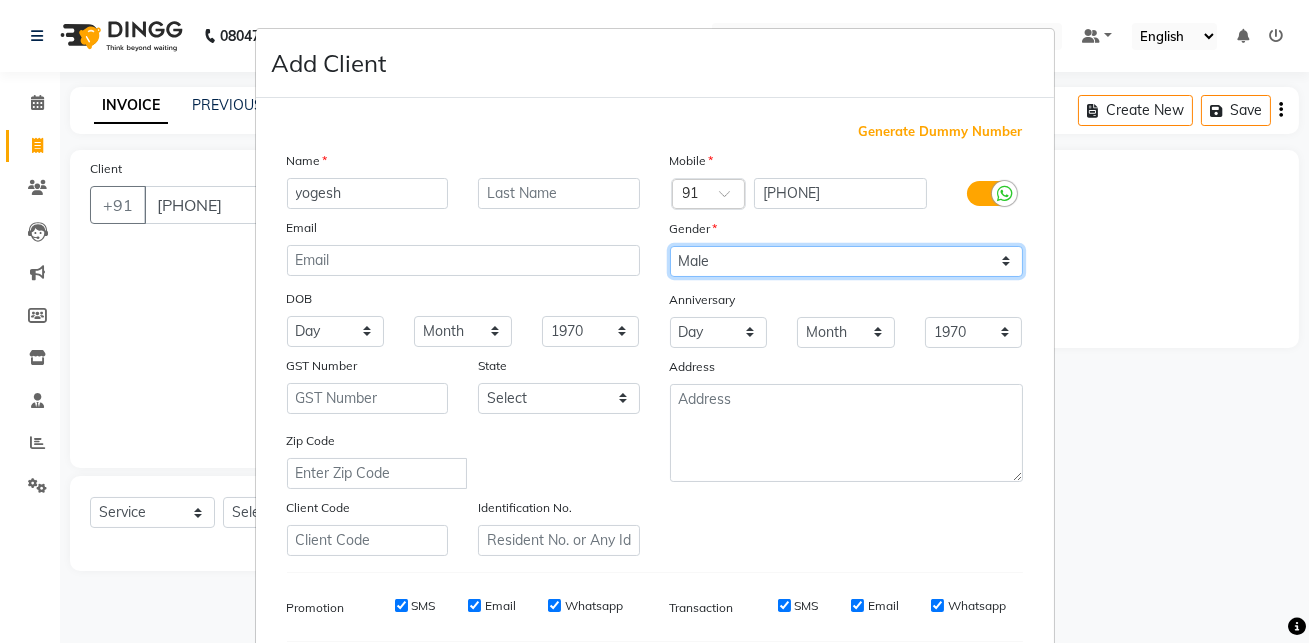 scroll, scrollTop: 286, scrollLeft: 0, axis: vertical 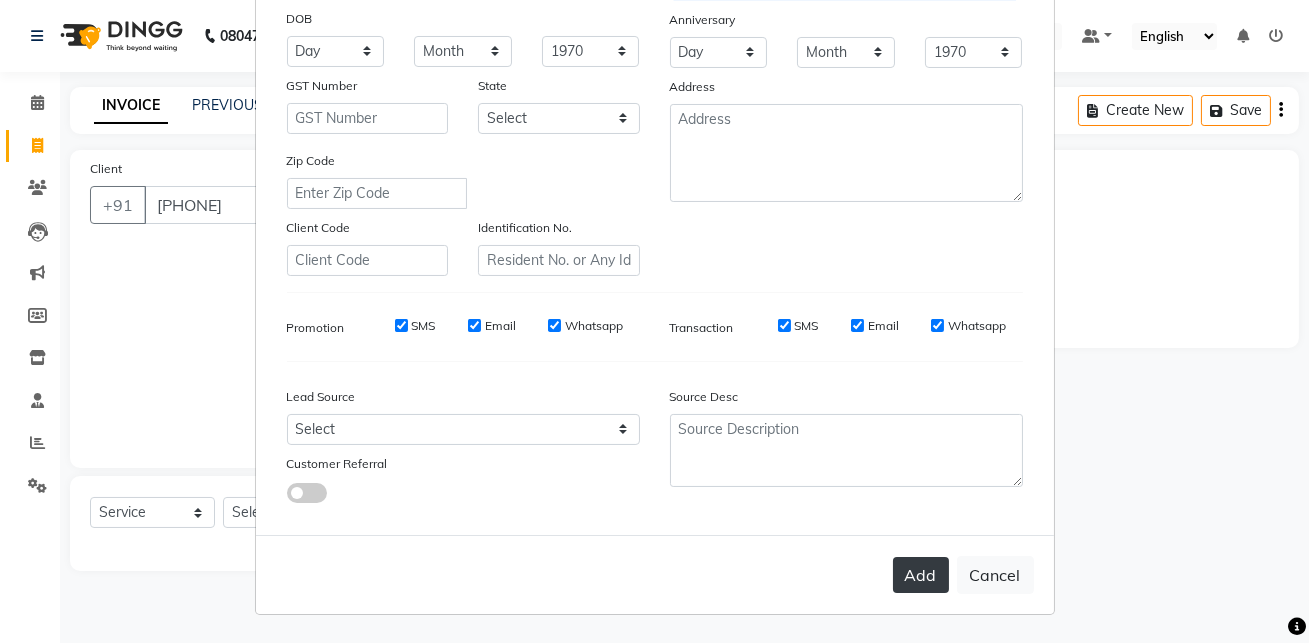 click on "Add" at bounding box center [921, 575] 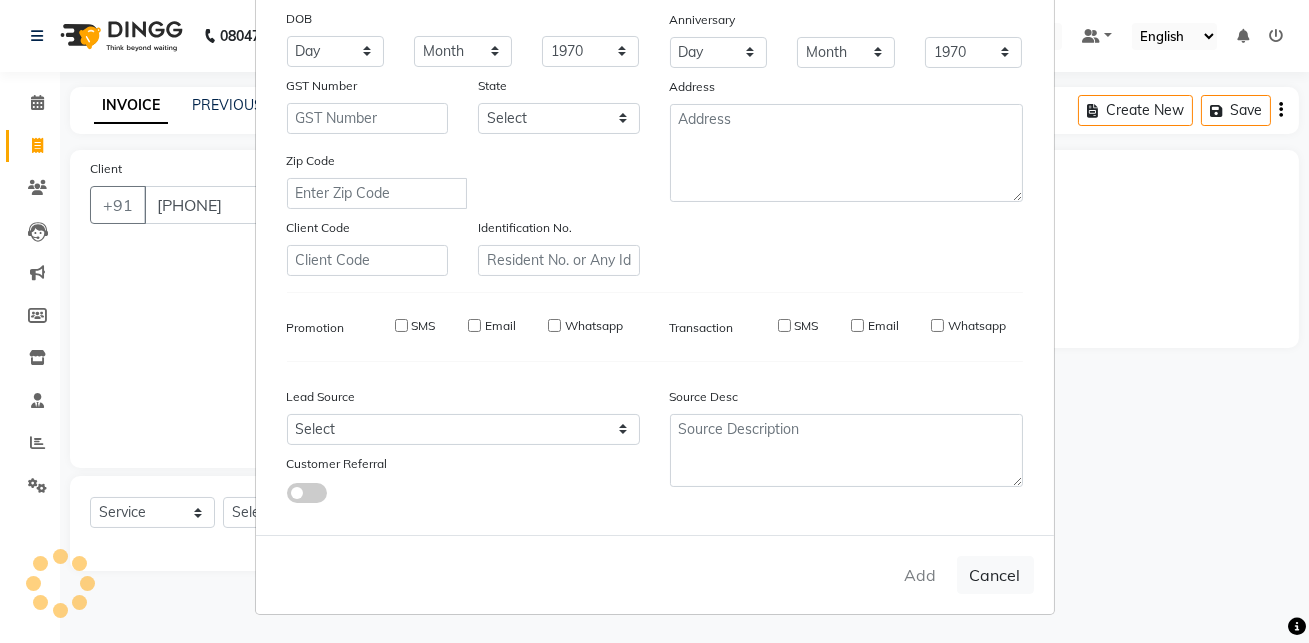 type 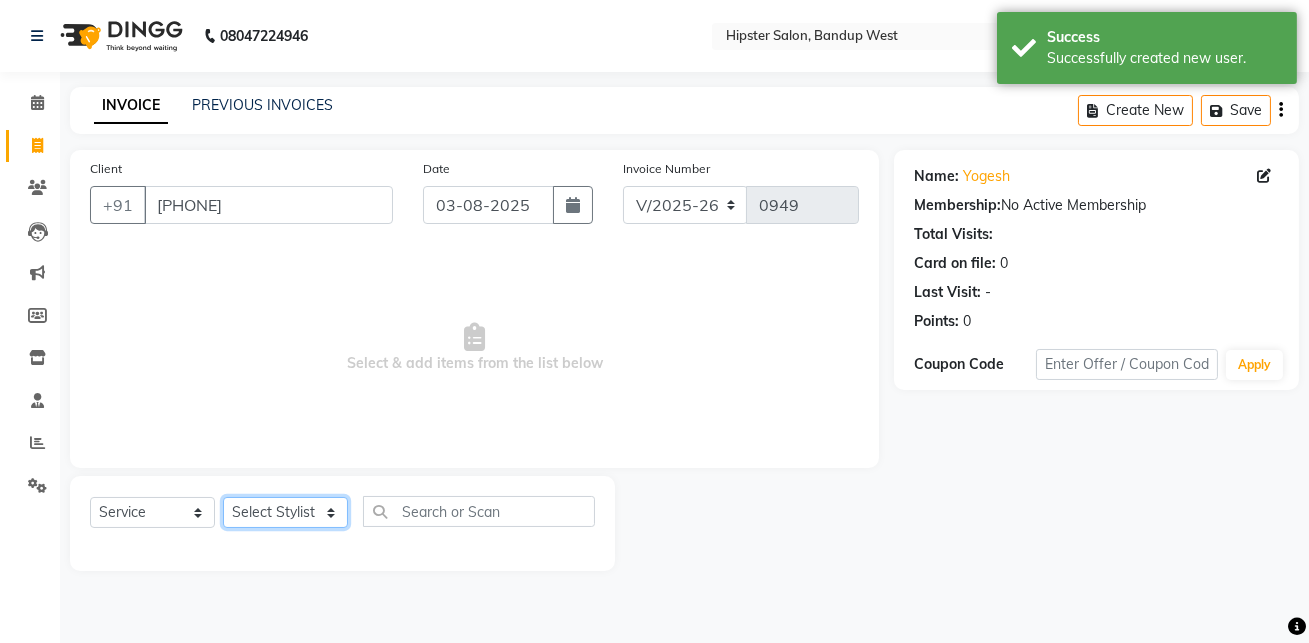 click on "Select Stylist aditya aishu akansha anup ashik Ayushi bhavin sir Irshad lucky manisha meet minaz neelam pritesh PUNAM raju REKHA salman Shweta vaibhav Vicky" 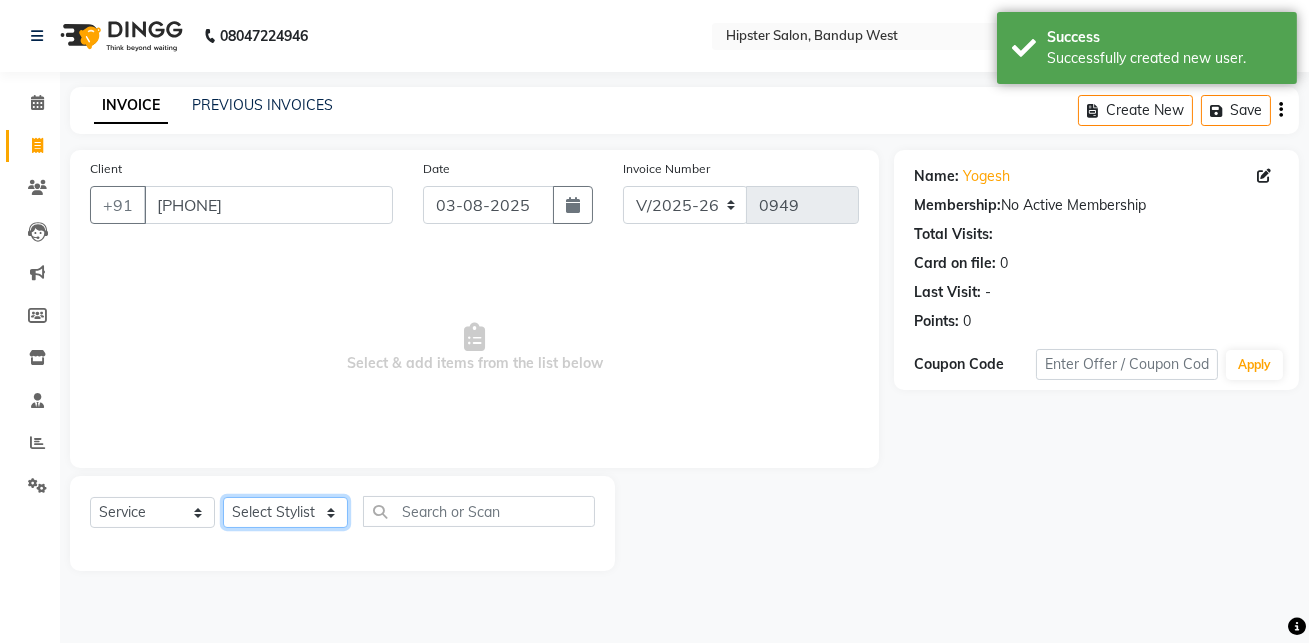 select on "52835" 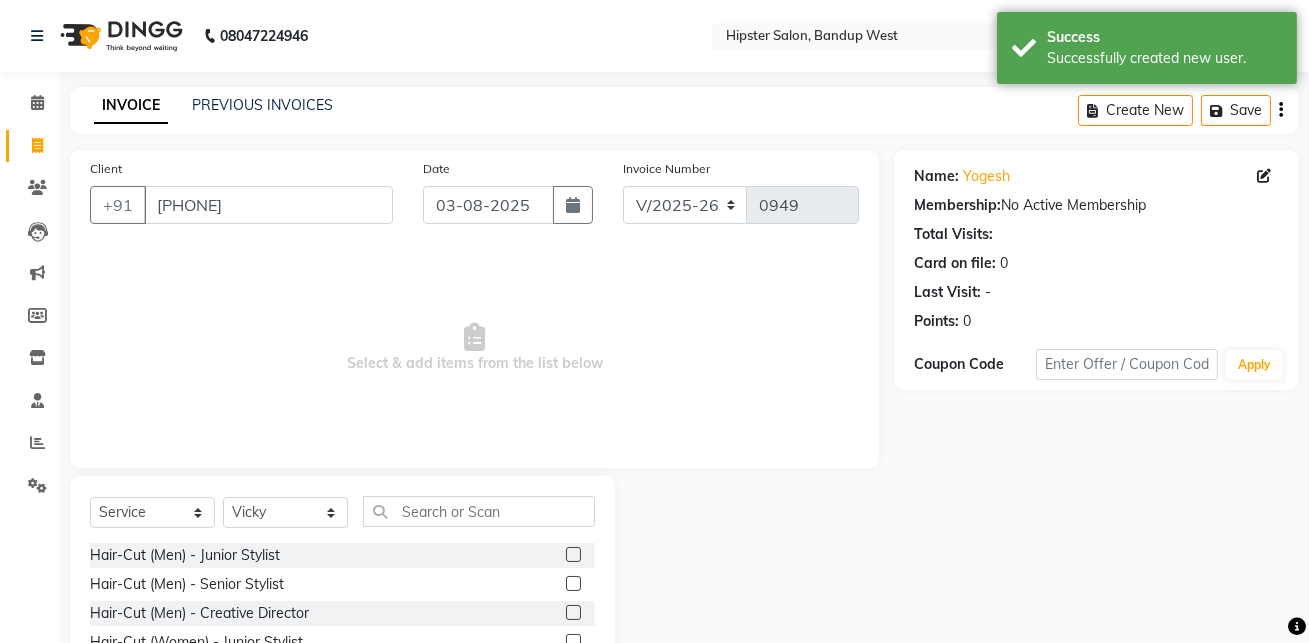 click 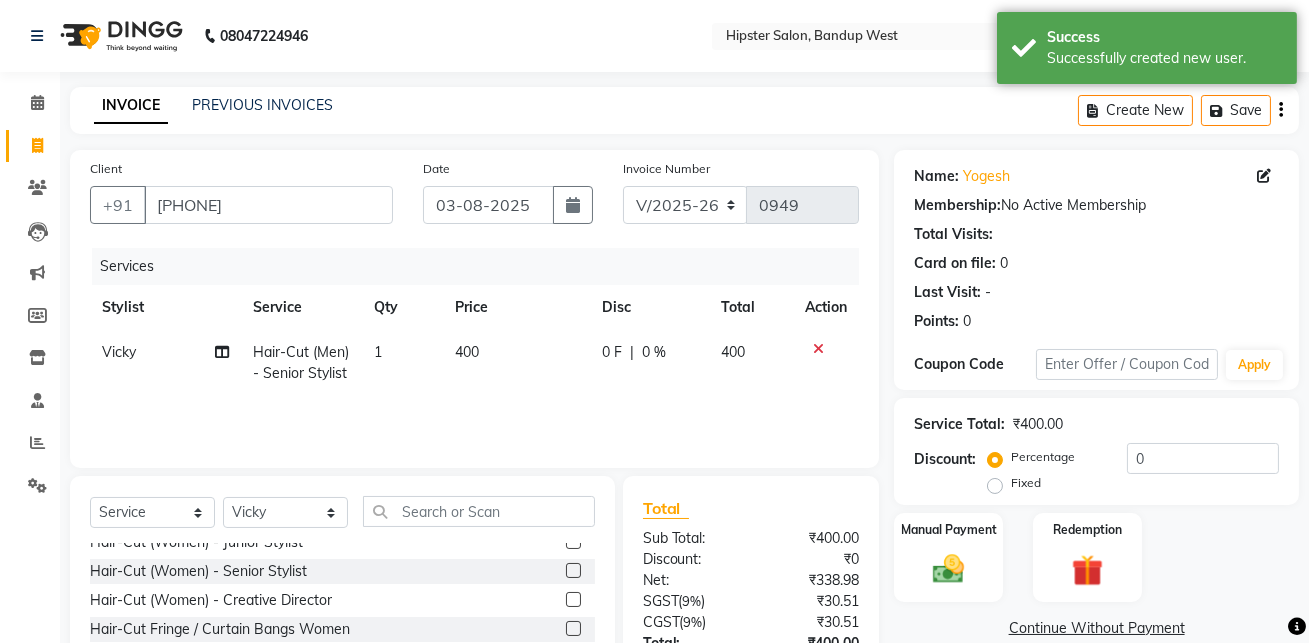 checkbox on "false" 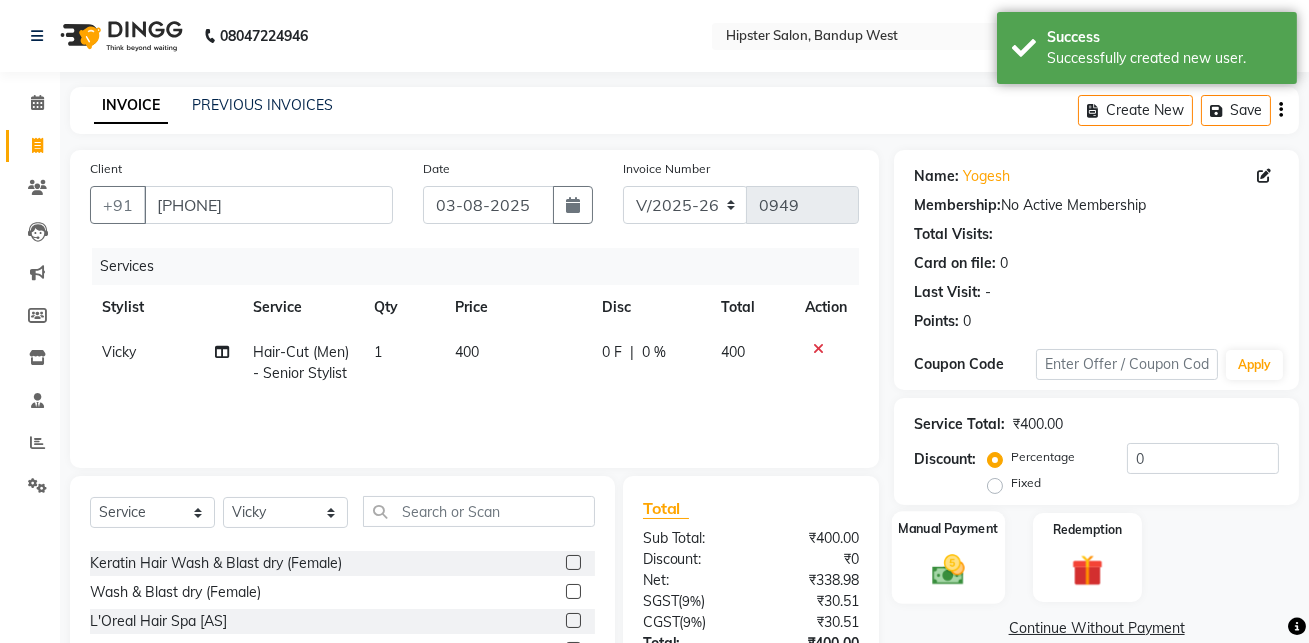 scroll, scrollTop: 273, scrollLeft: 0, axis: vertical 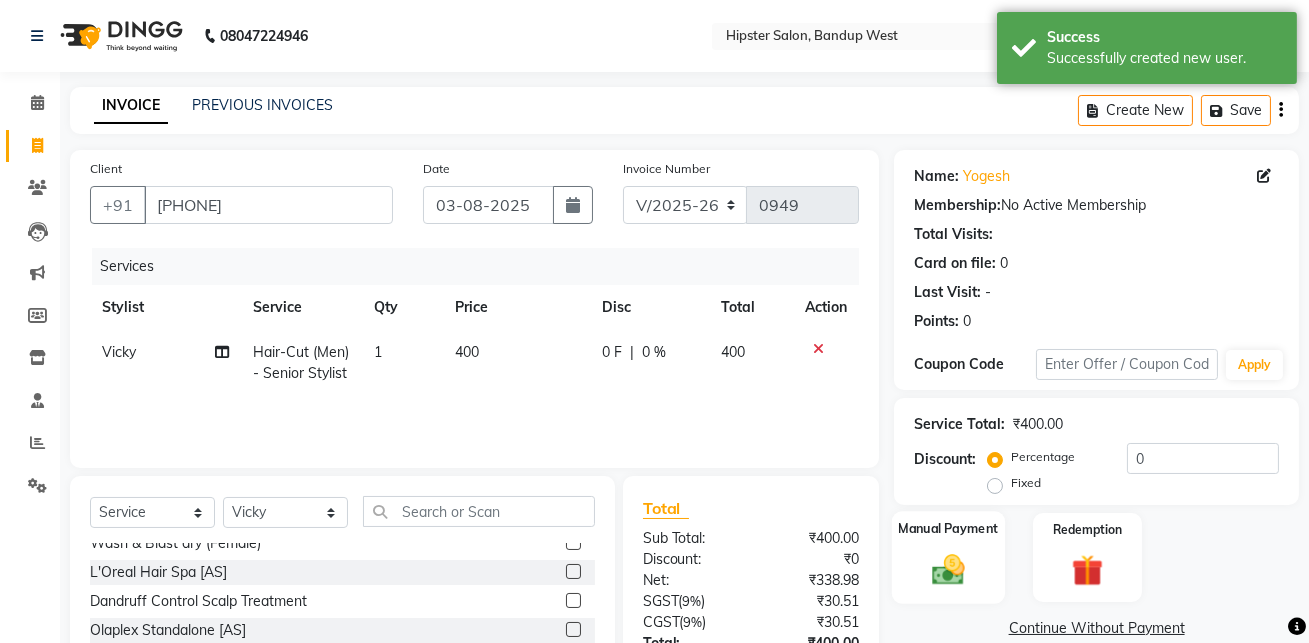 click 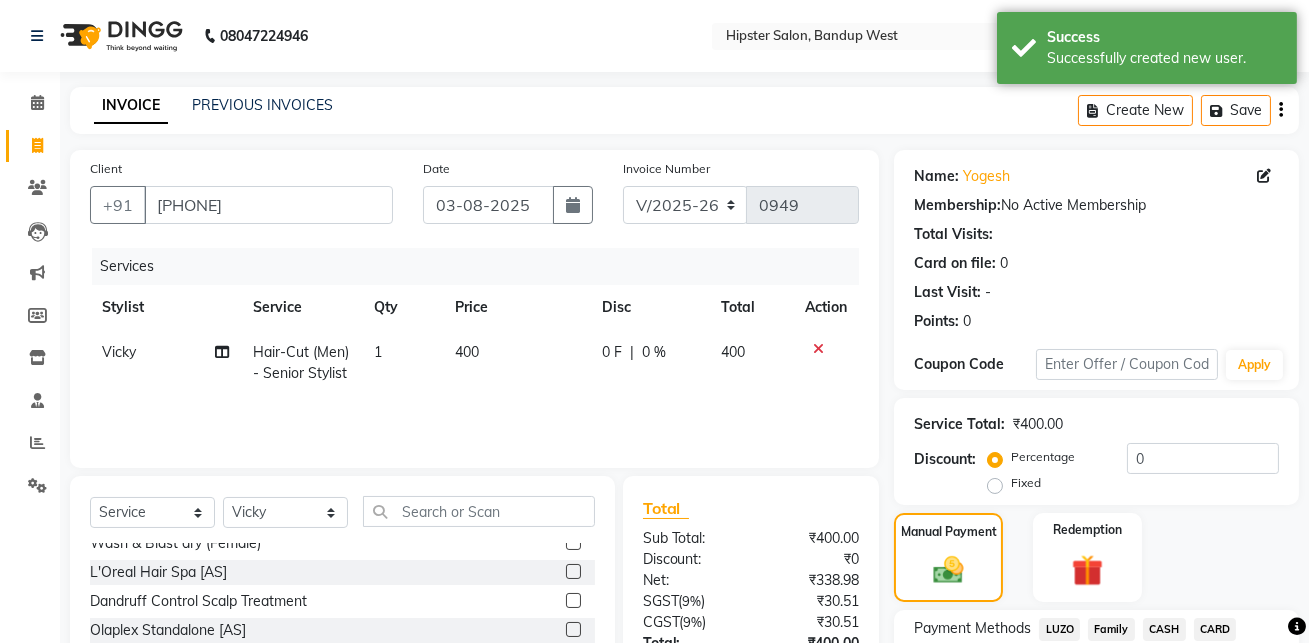 scroll, scrollTop: 159, scrollLeft: 0, axis: vertical 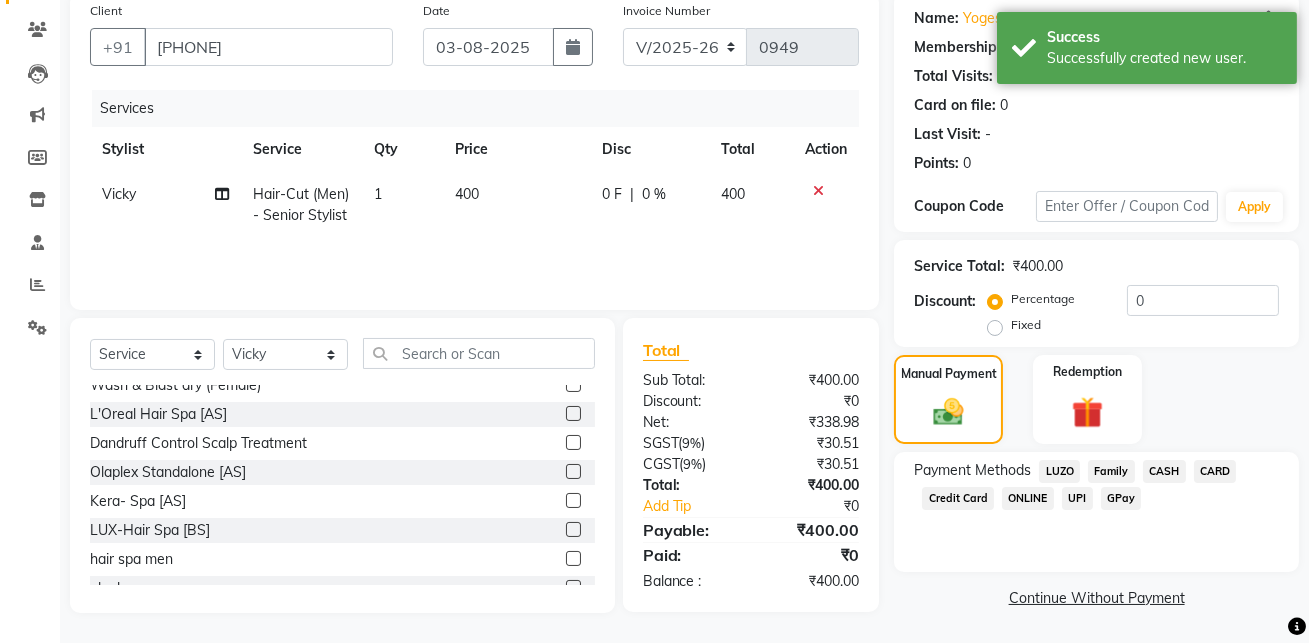 click on "GPay" 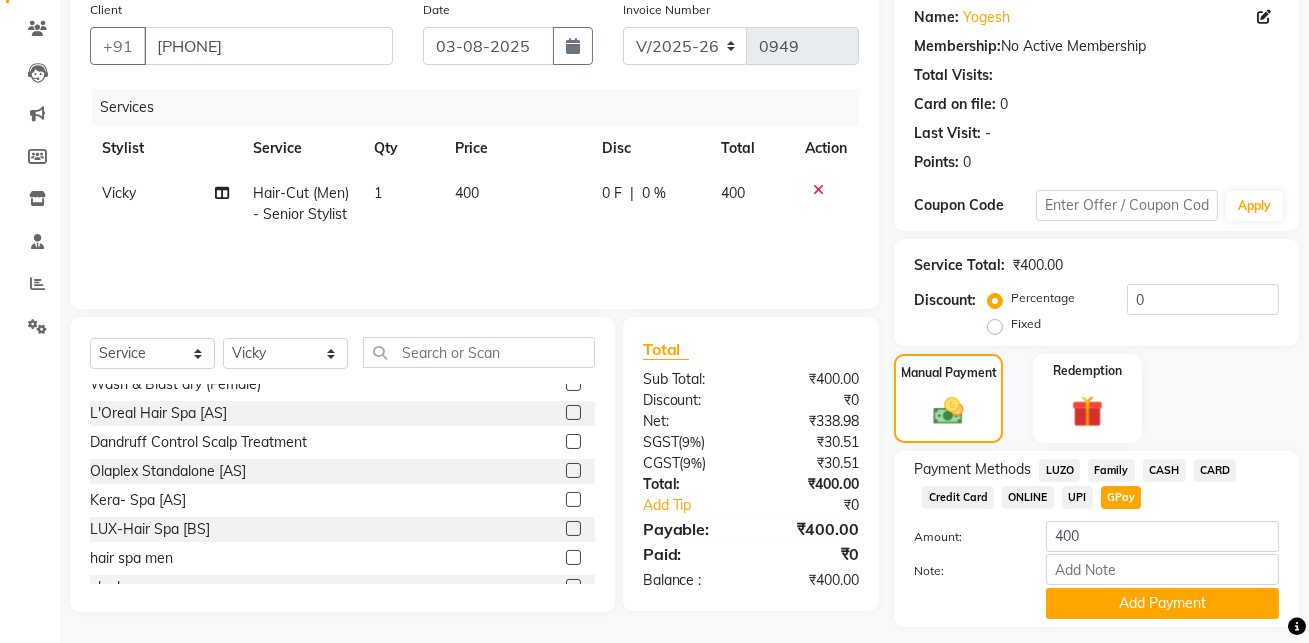 scroll, scrollTop: 214, scrollLeft: 0, axis: vertical 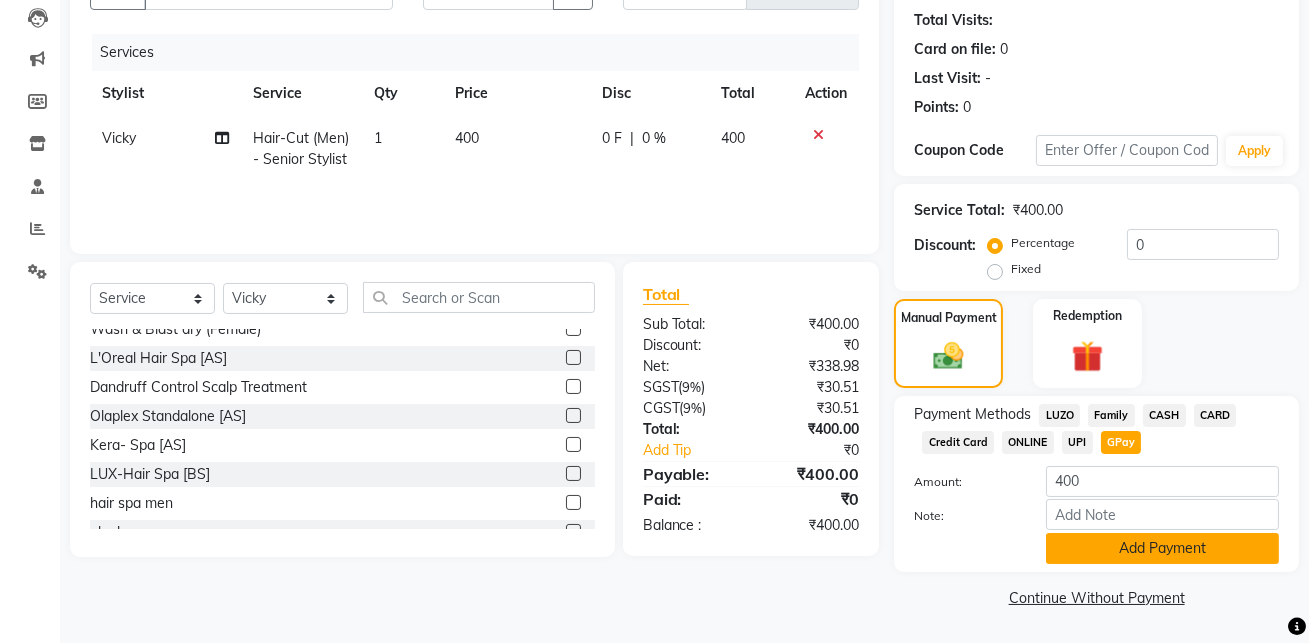 click on "Add Payment" 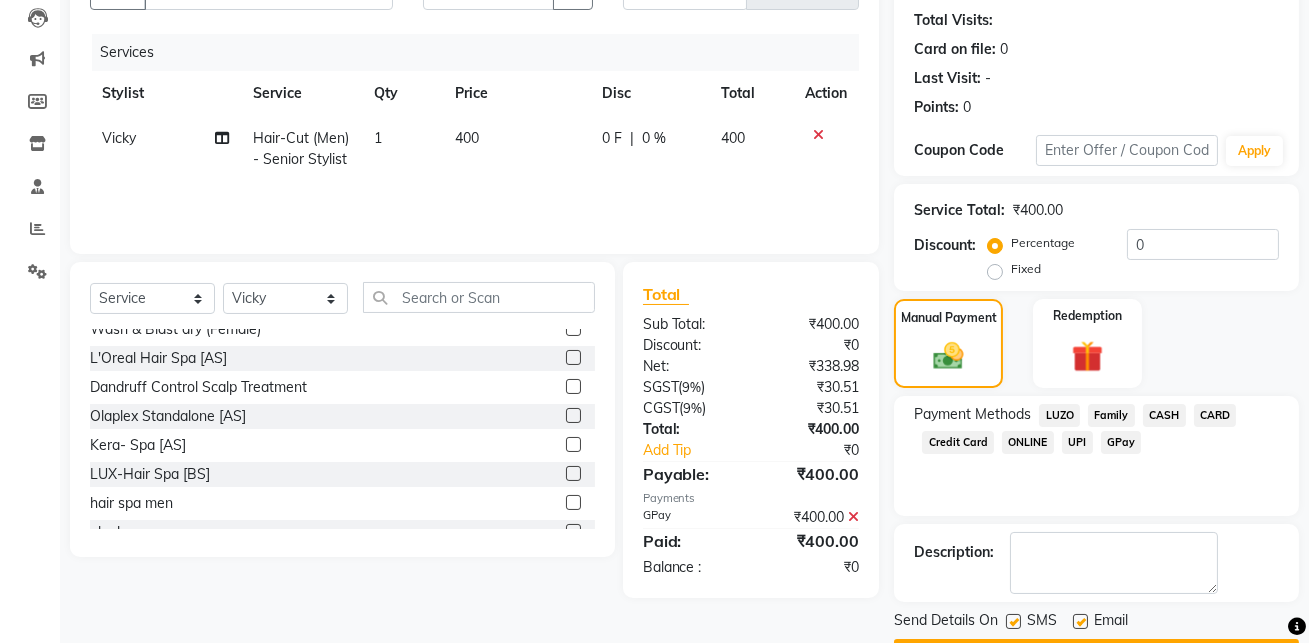 scroll, scrollTop: 270, scrollLeft: 0, axis: vertical 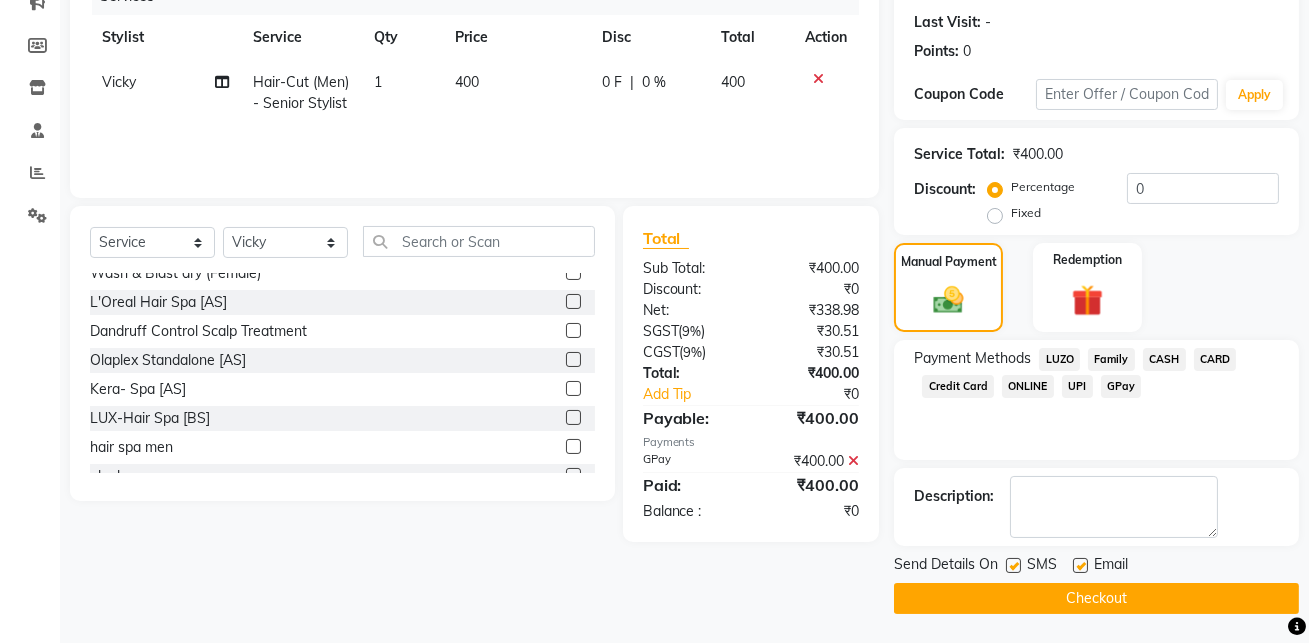 click on "Checkout" 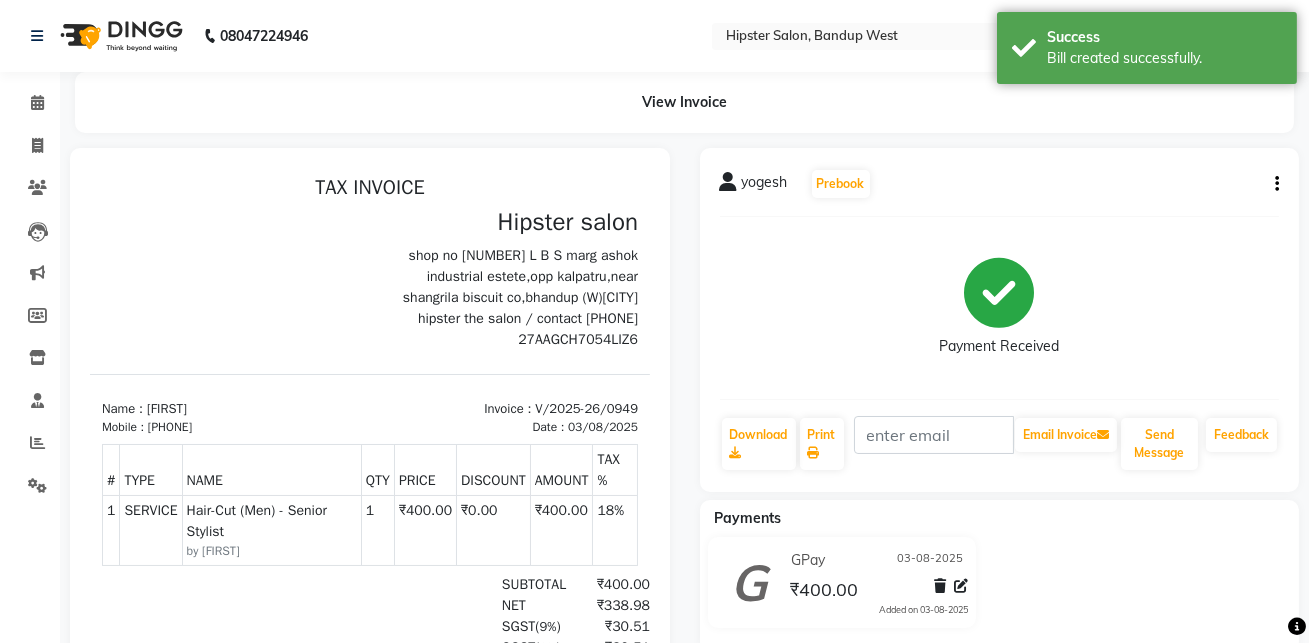 scroll, scrollTop: 0, scrollLeft: 0, axis: both 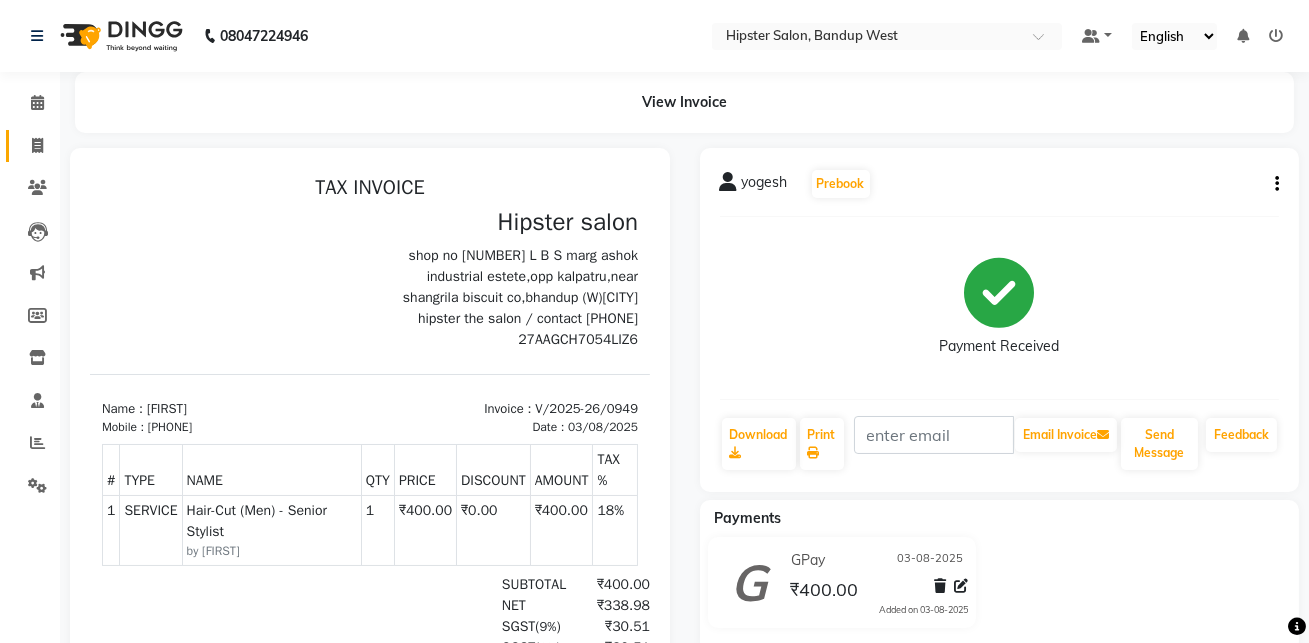 click 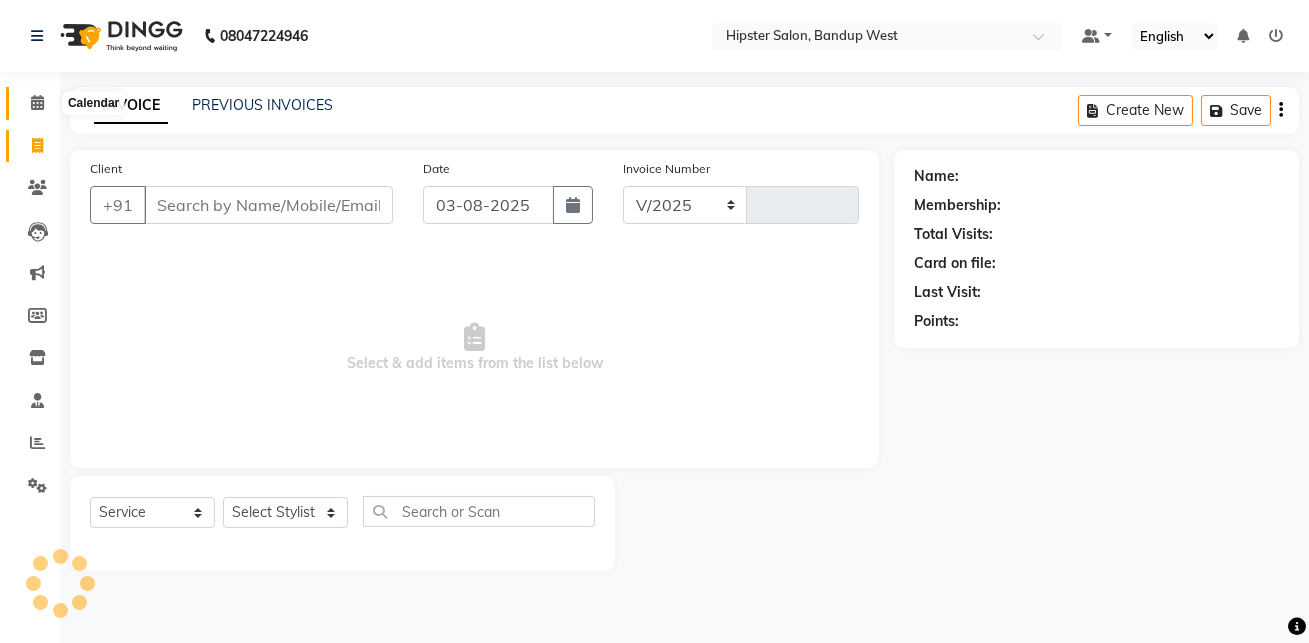select on "6746" 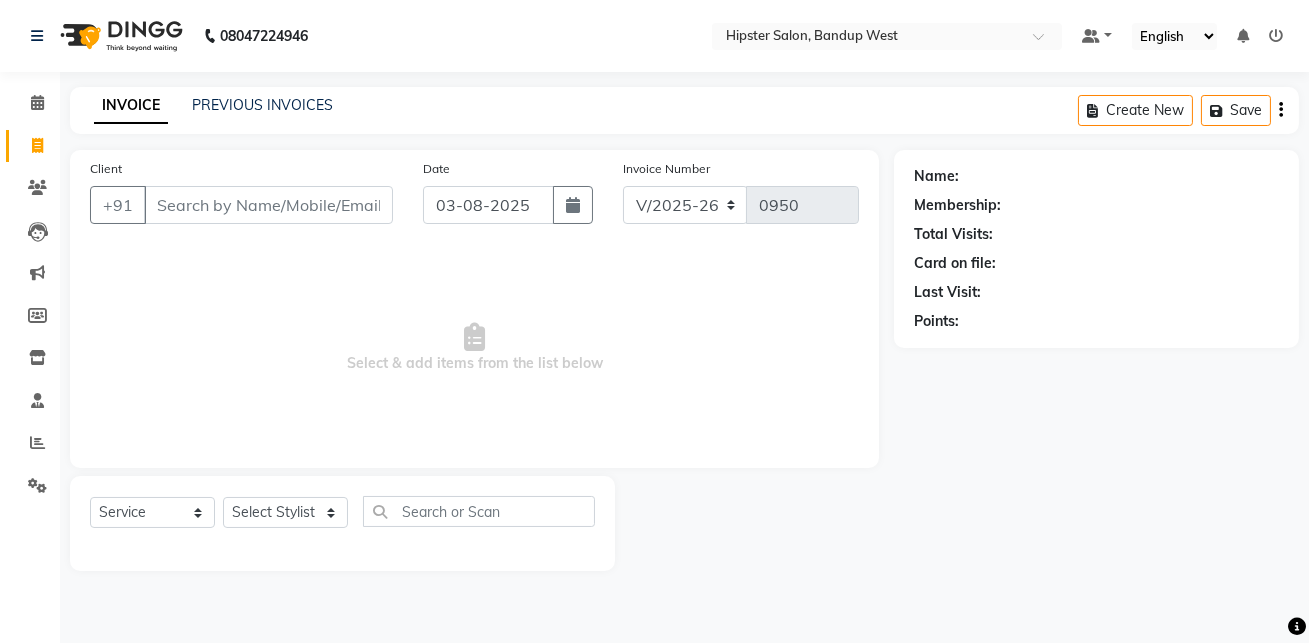 click on "Client" at bounding box center (268, 205) 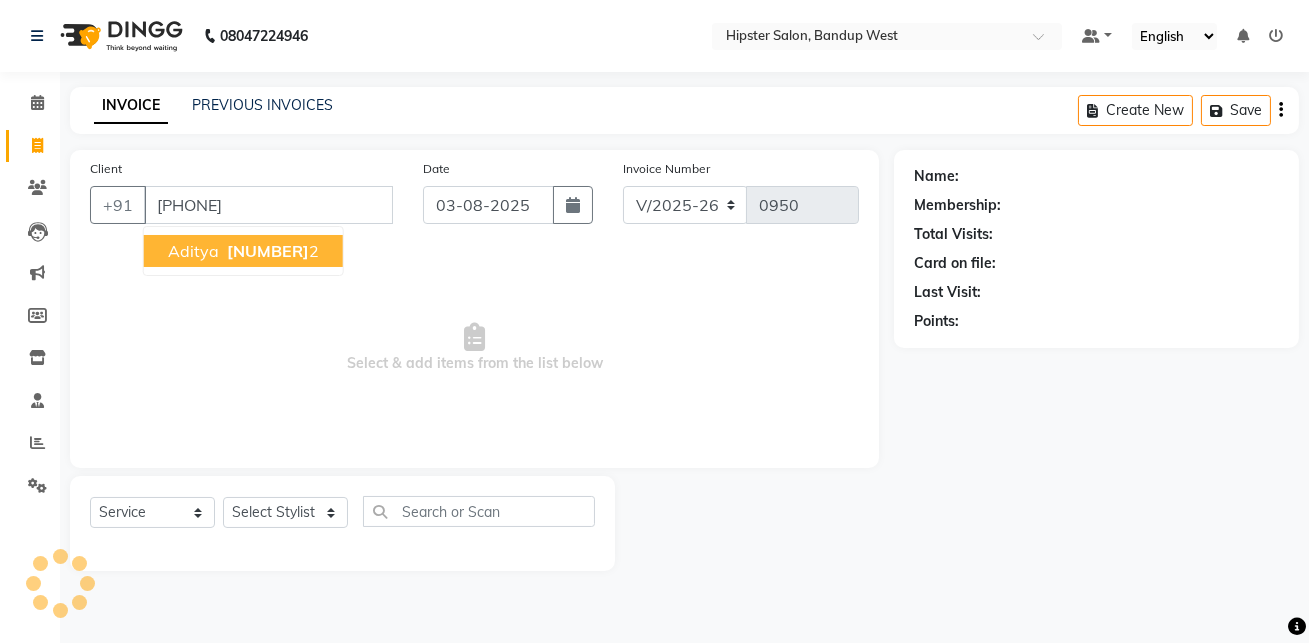 type on "[PHONE]" 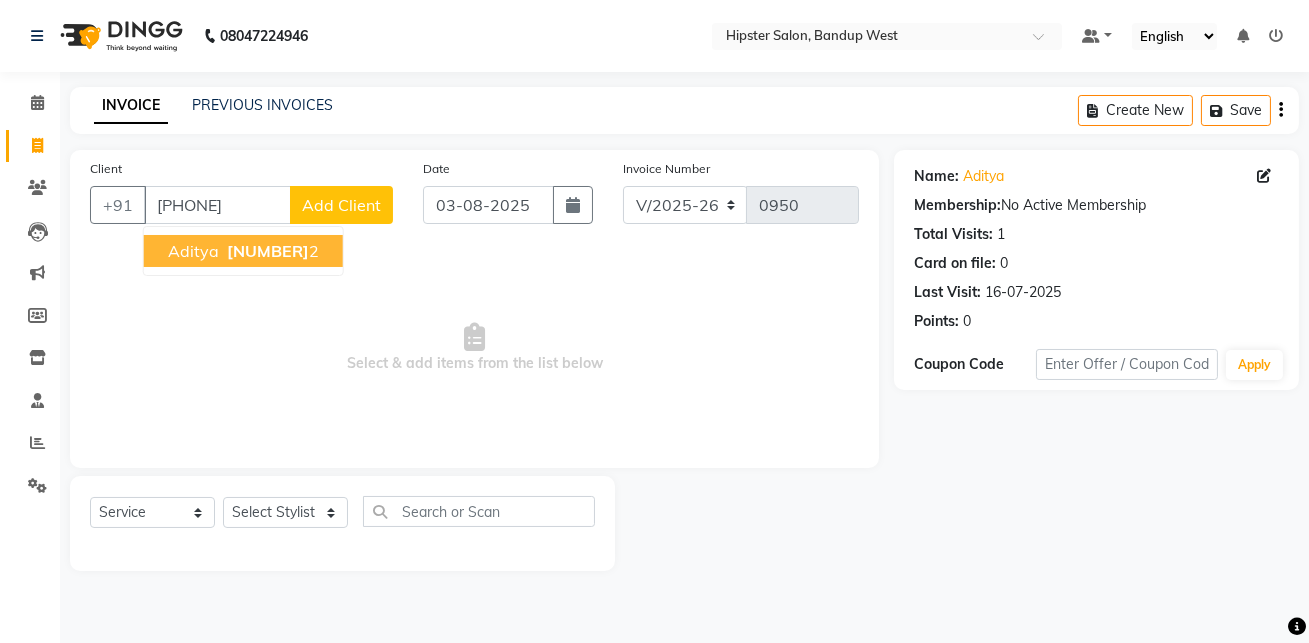 click on "[FIRST] [PHONE]" at bounding box center [243, 251] 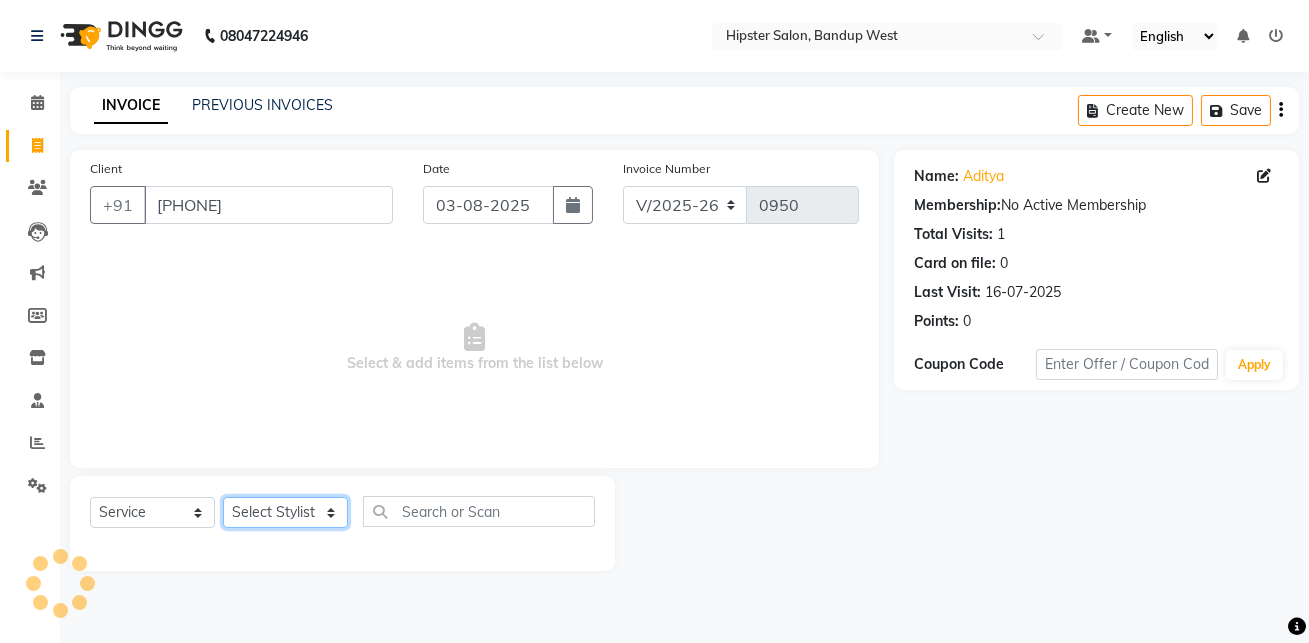 click on "Select Stylist aditya aishu akansha anup ashik Ayushi bhavin sir Irshad lucky manisha meet minaz neelam pritesh PUNAM raju REKHA salman Shweta vaibhav Vicky" 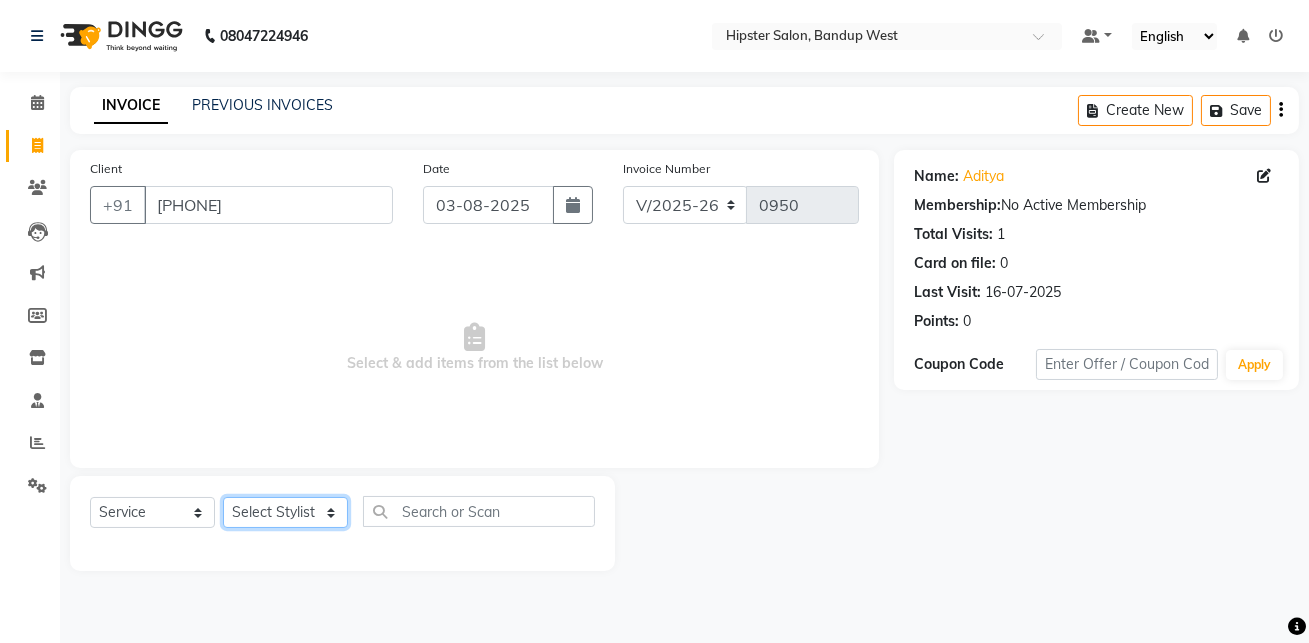 select on "77786" 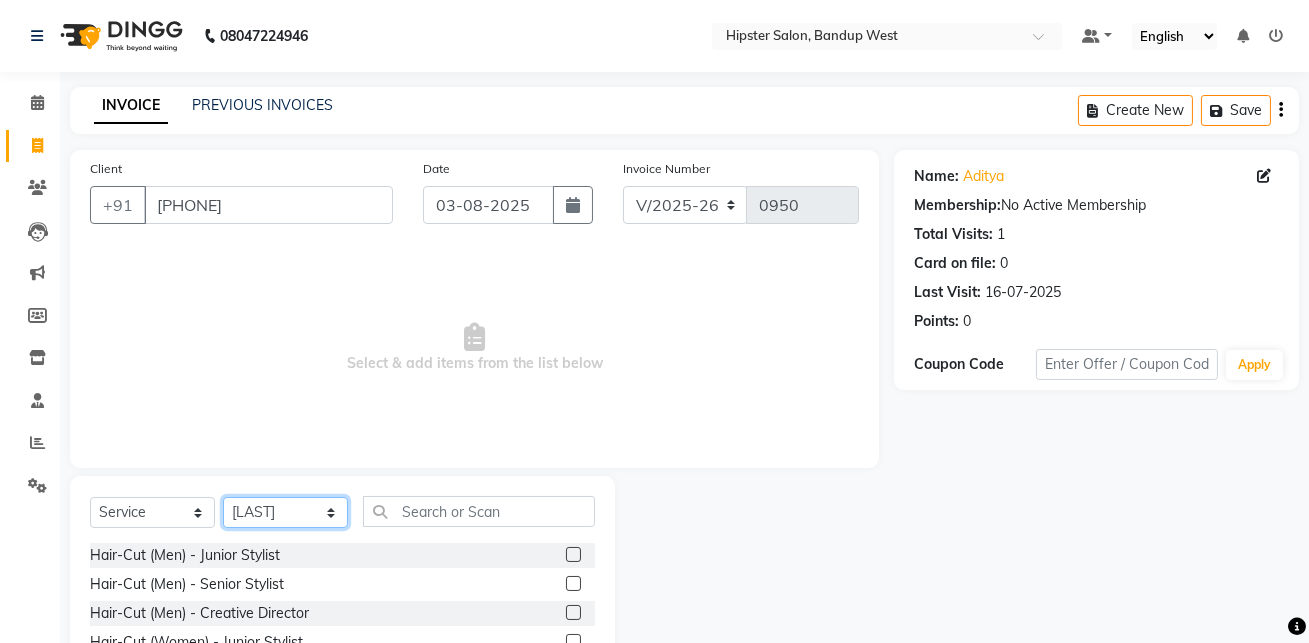 scroll, scrollTop: 72, scrollLeft: 0, axis: vertical 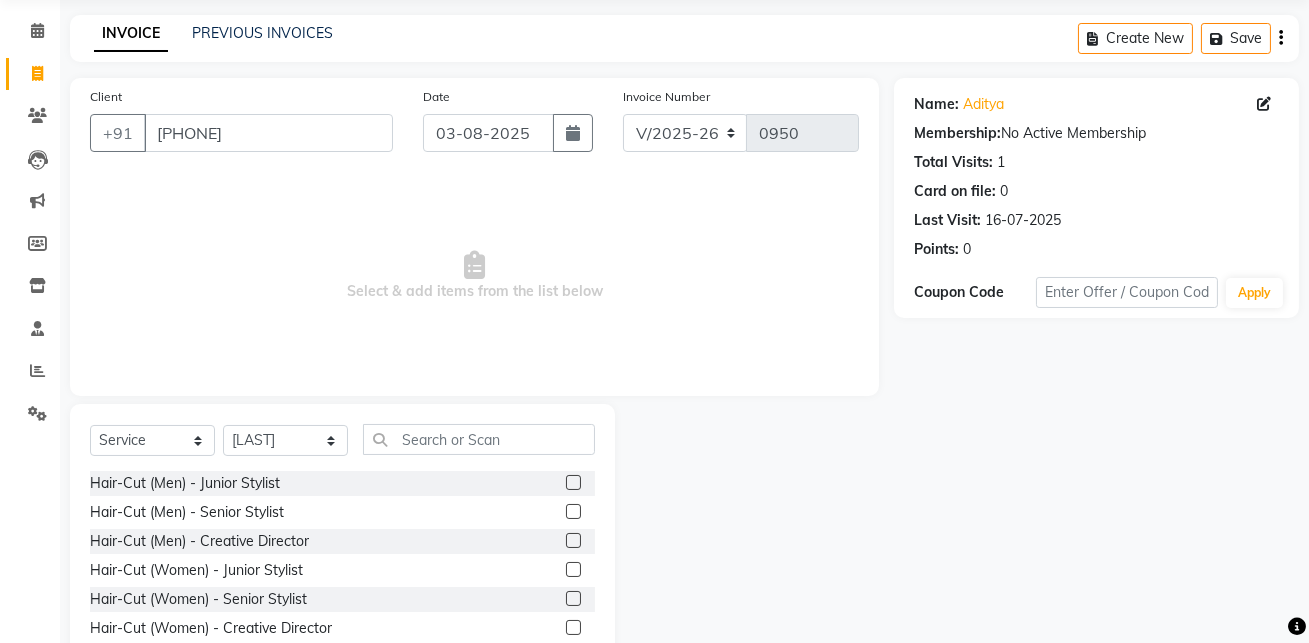 click 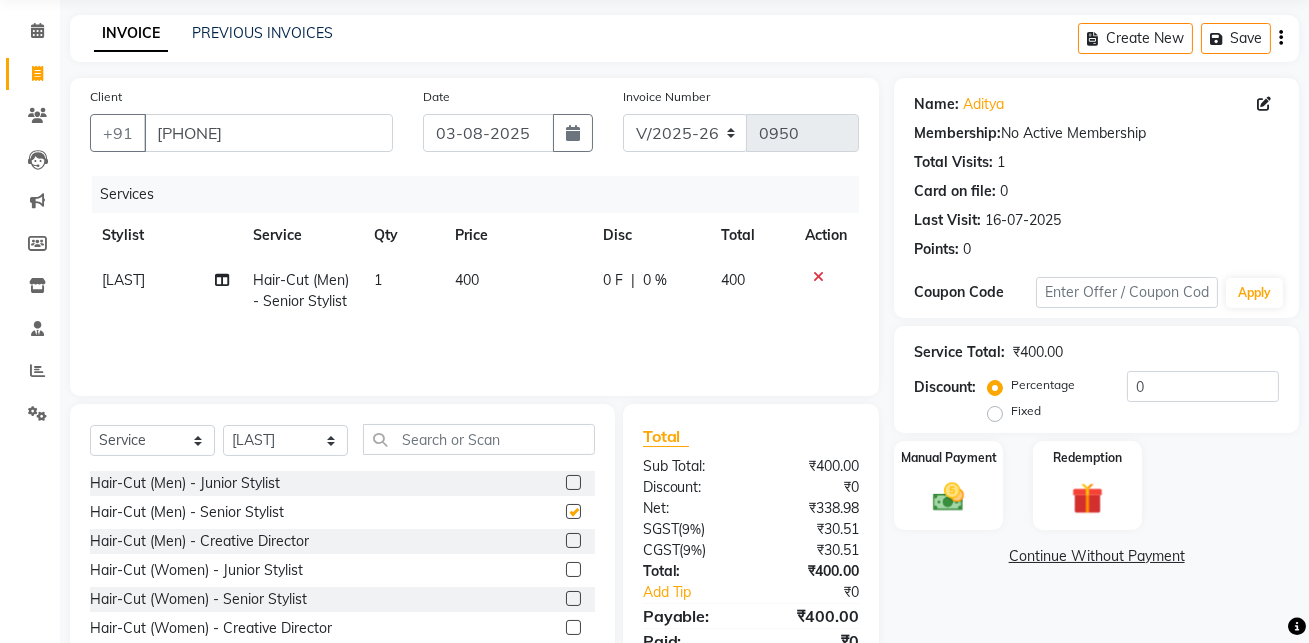 checkbox on "false" 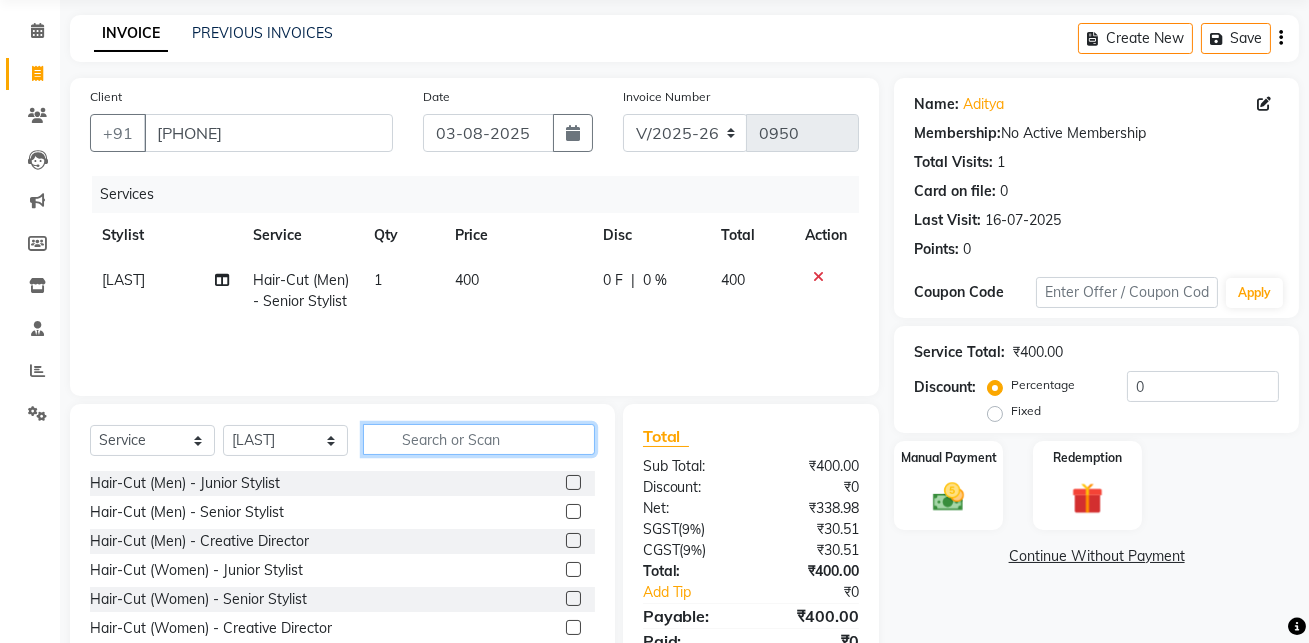 click 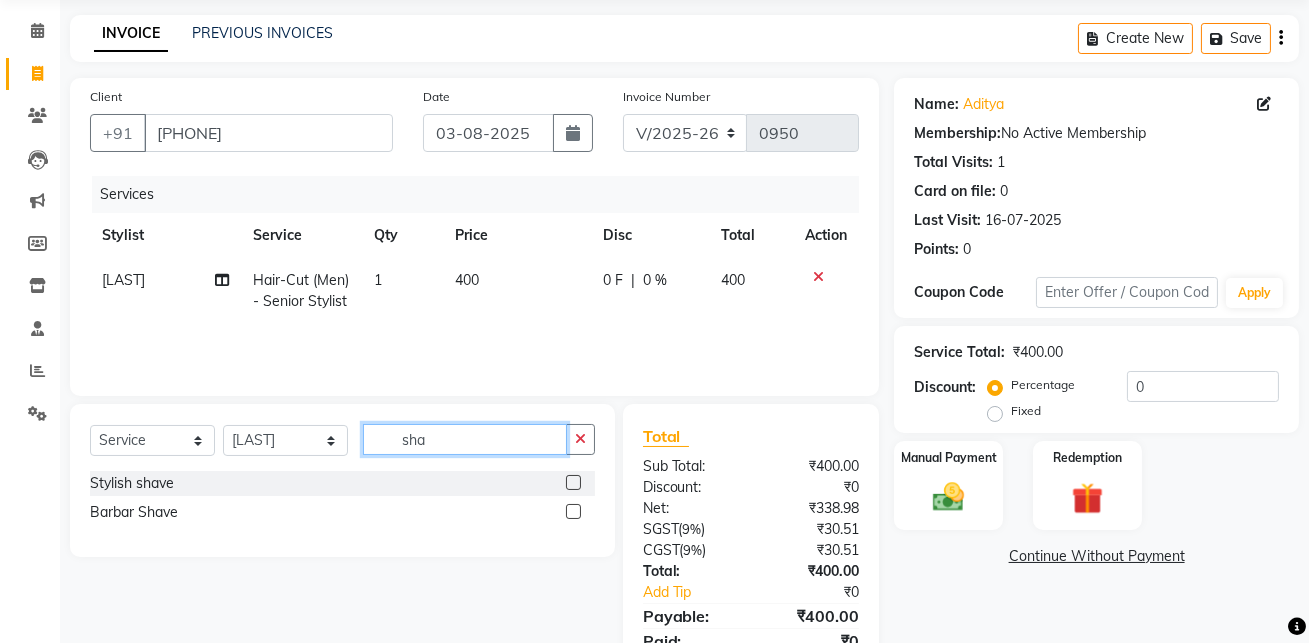 type on "sha" 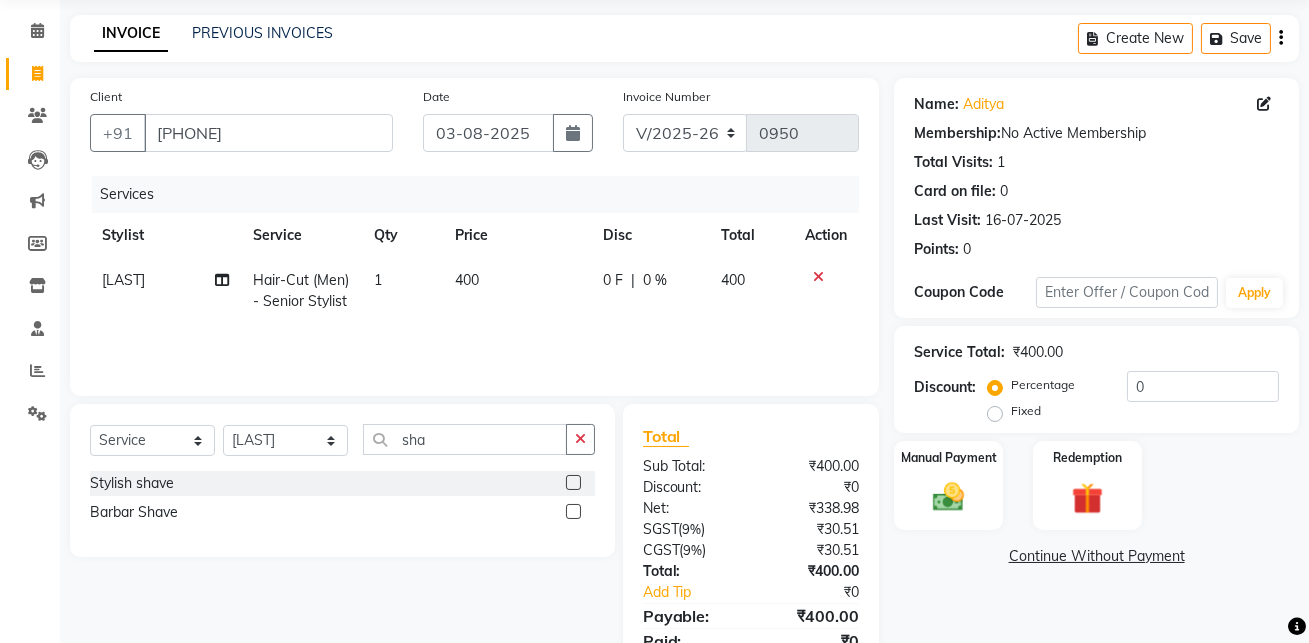 click 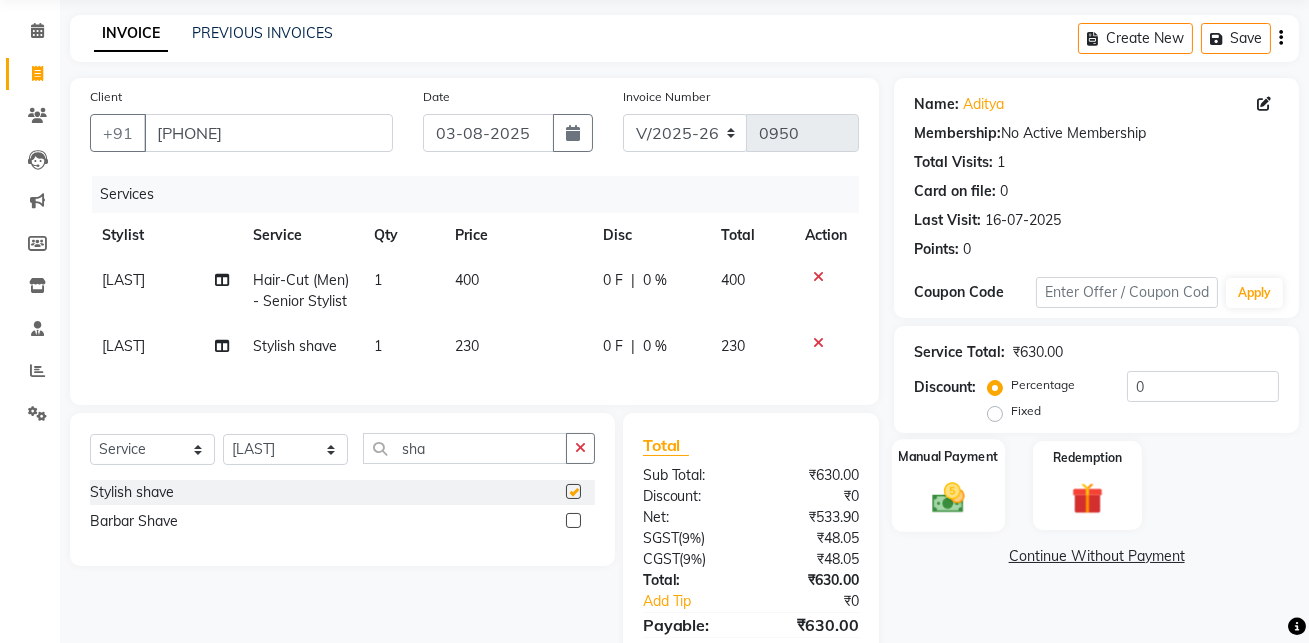 checkbox on "false" 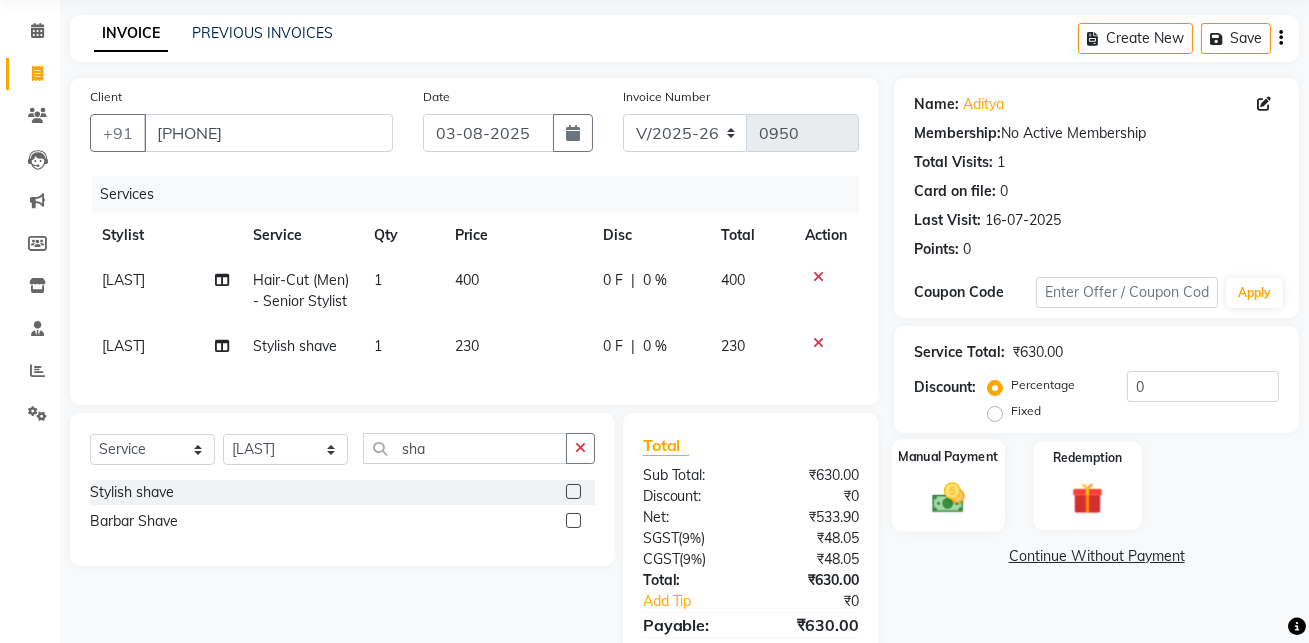 click 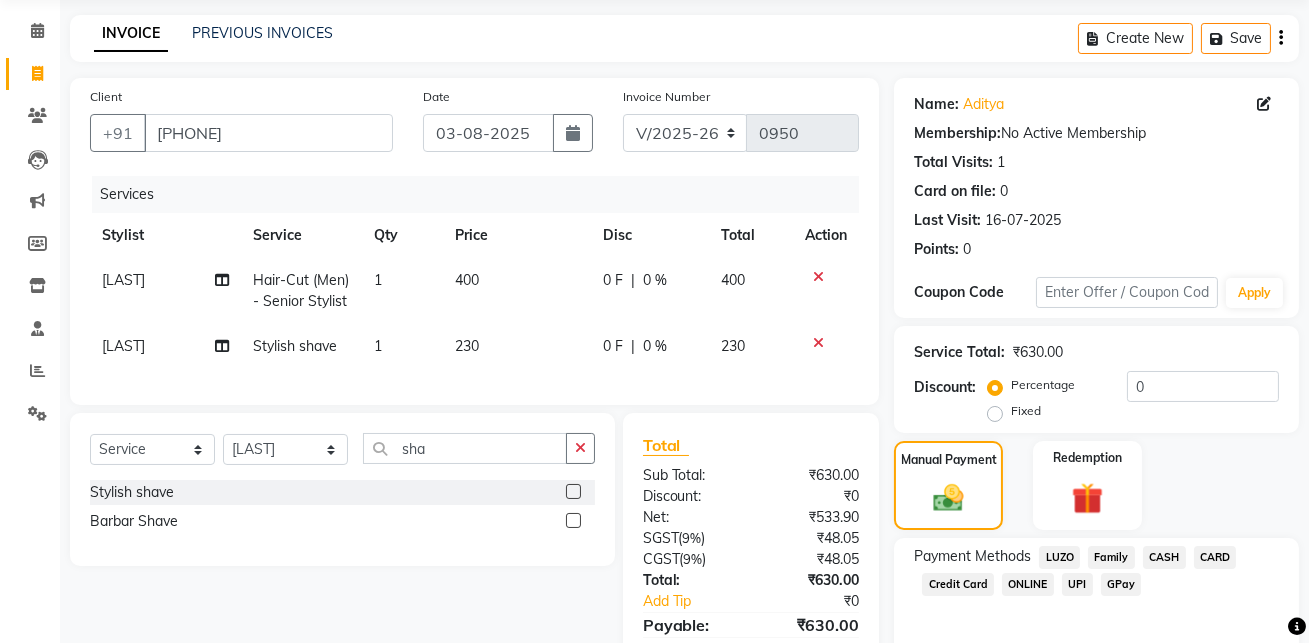 click on "GPay" 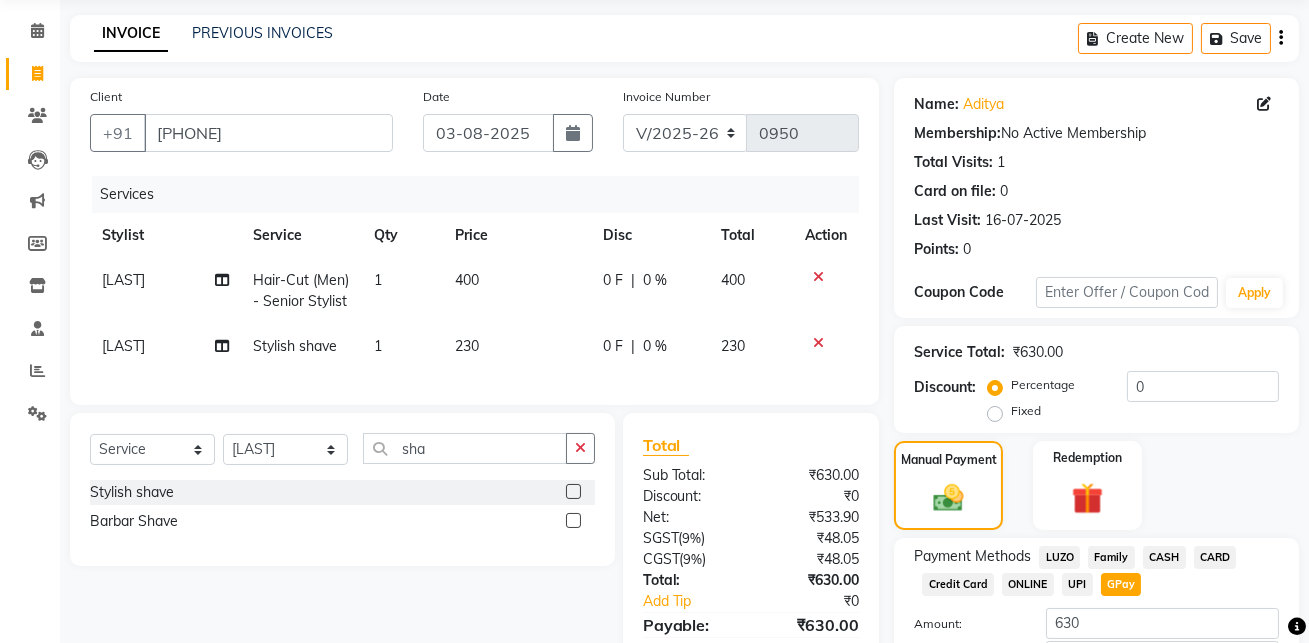scroll, scrollTop: 180, scrollLeft: 0, axis: vertical 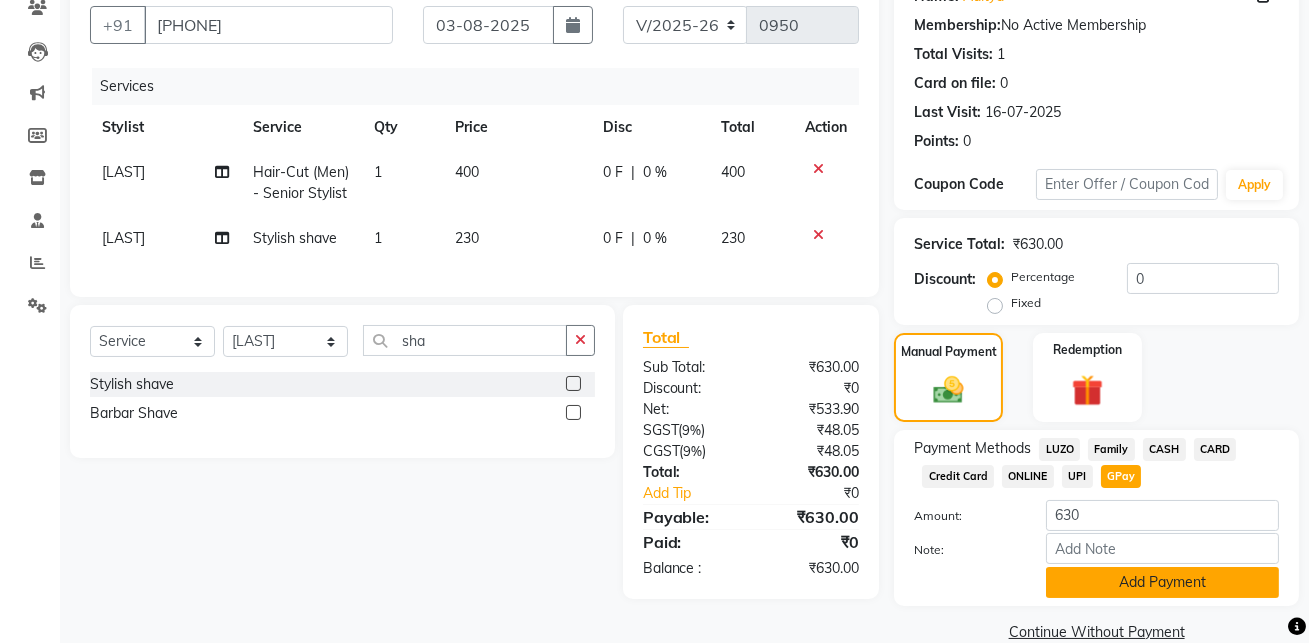 click on "Add Payment" 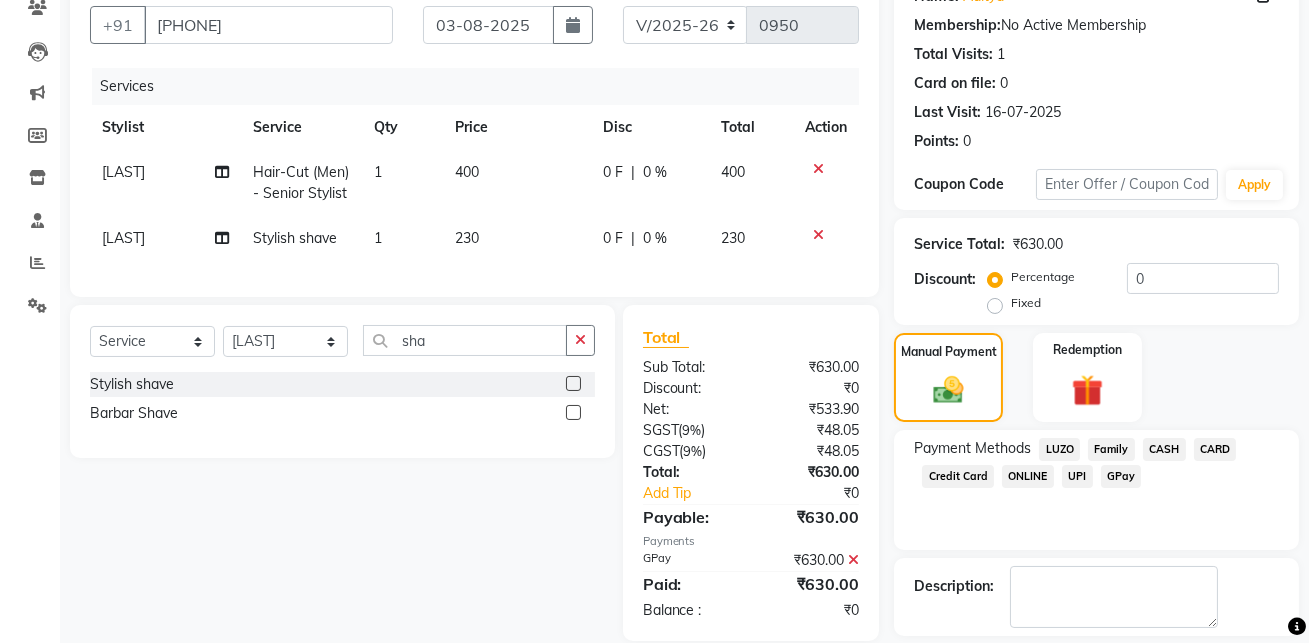 scroll, scrollTop: 270, scrollLeft: 0, axis: vertical 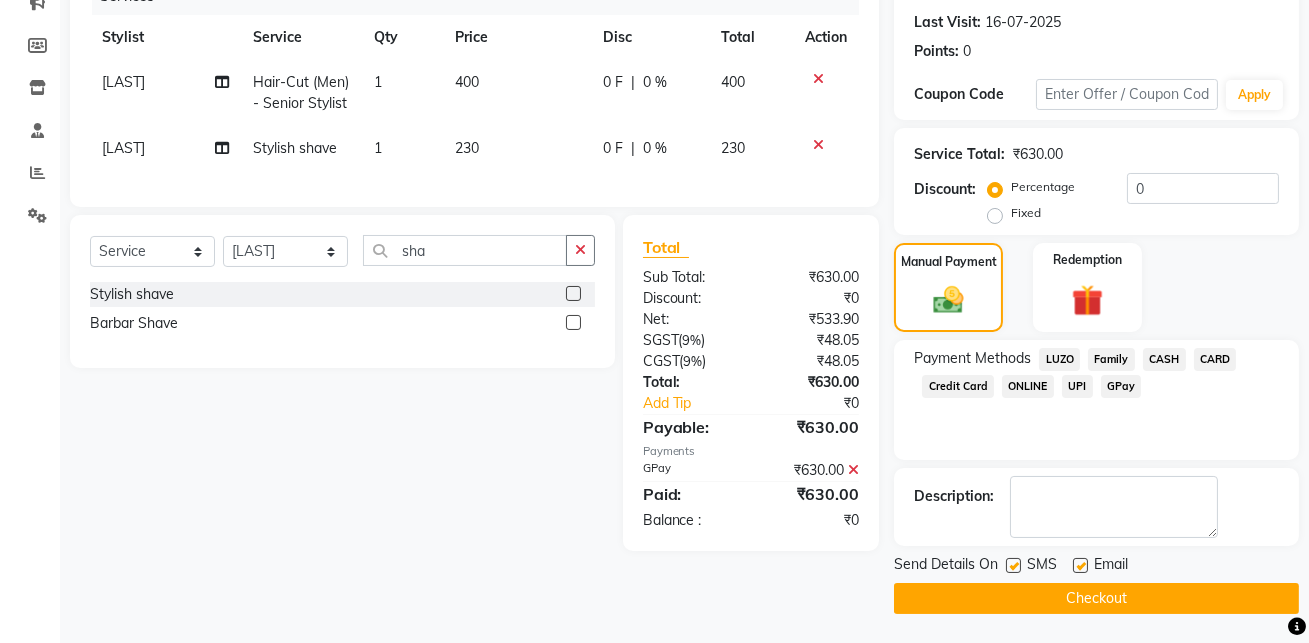 click on "Checkout" 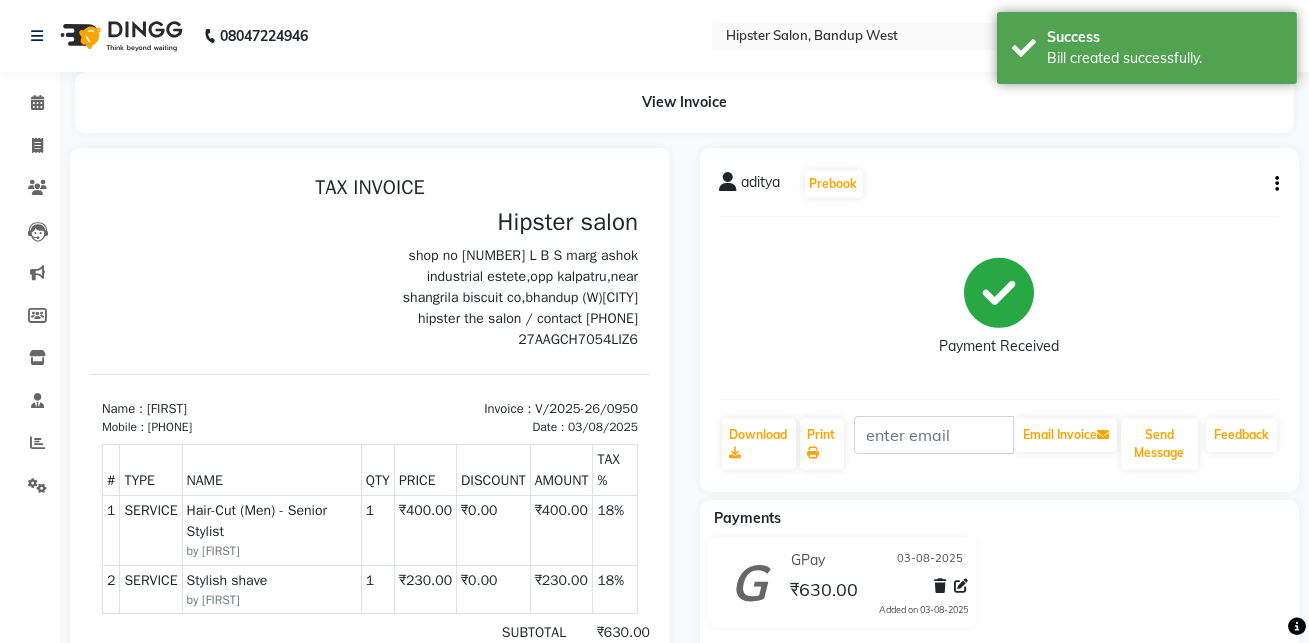 scroll, scrollTop: 0, scrollLeft: 0, axis: both 